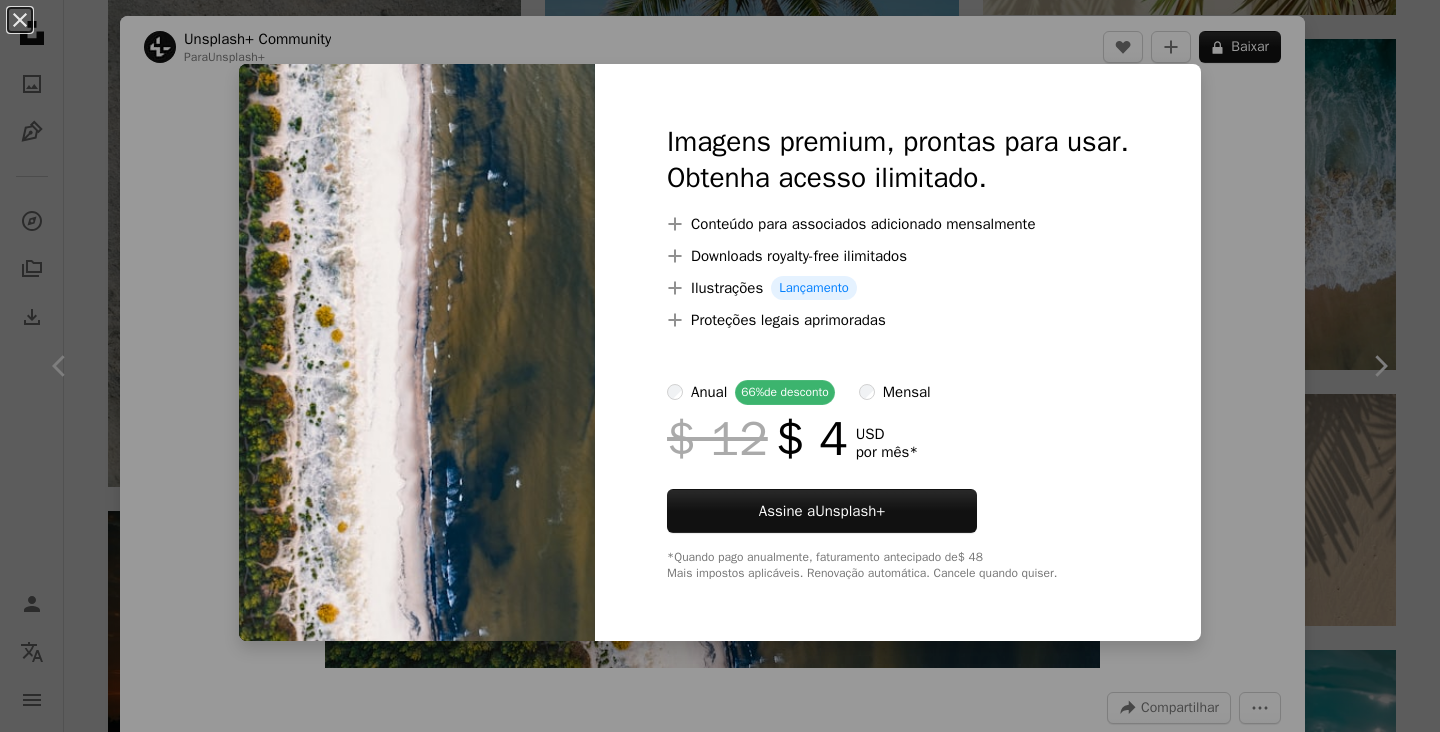 scroll, scrollTop: 6060, scrollLeft: 0, axis: vertical 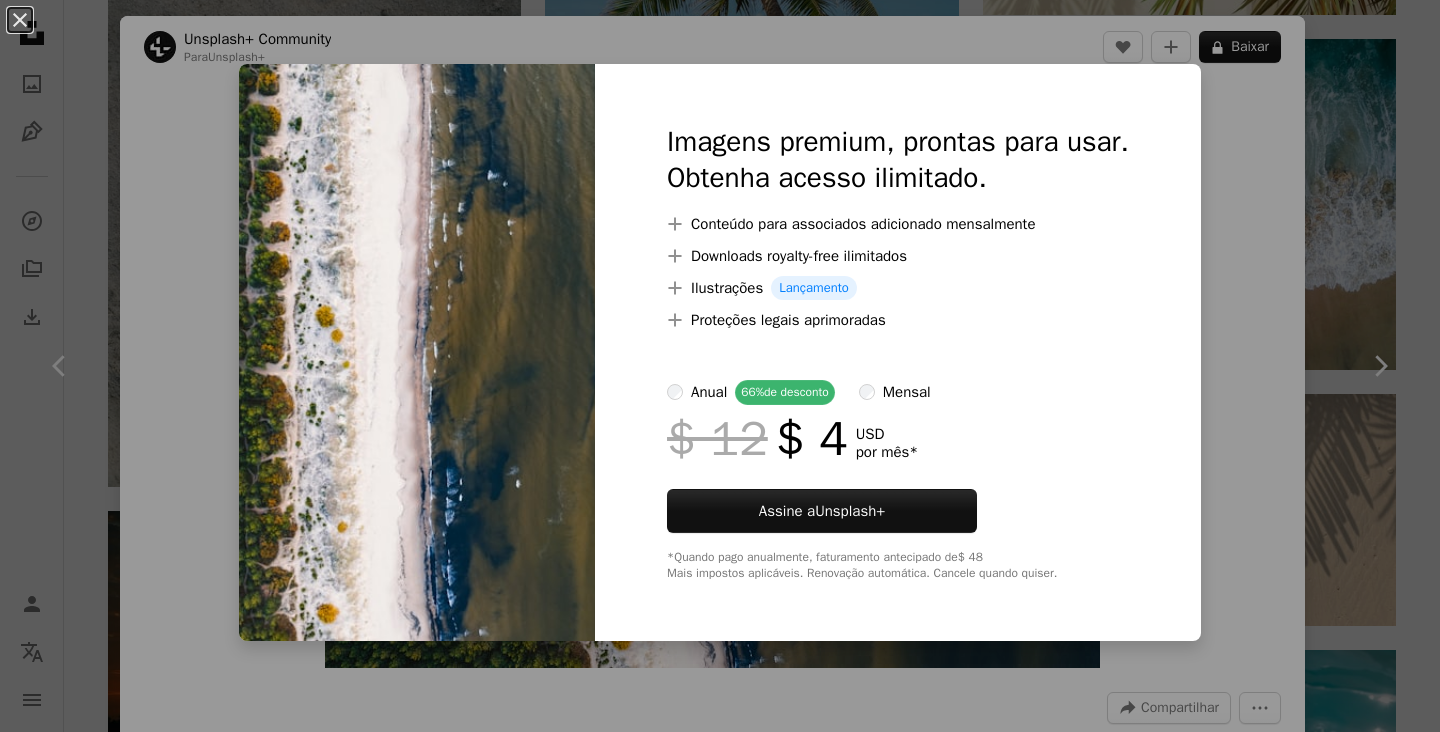 click on "An X shape Imagens premium, prontas para usar. Obtenha acesso ilimitado. A plus sign Conteúdo para associados adicionado mensalmente A plus sign Downloads royalty-free ilimitados A plus sign Ilustrações  Lançamento A plus sign Proteções legais aprimoradas anual 66%  de desconto mensal $ 12   $ 4 USD por mês * Assine a  Unsplash+ *Quando pago anualmente, faturamento antecipado de  $ 48 Mais impostos aplicáveis. Renovação automática. Cancele quando quiser." at bounding box center (720, 366) 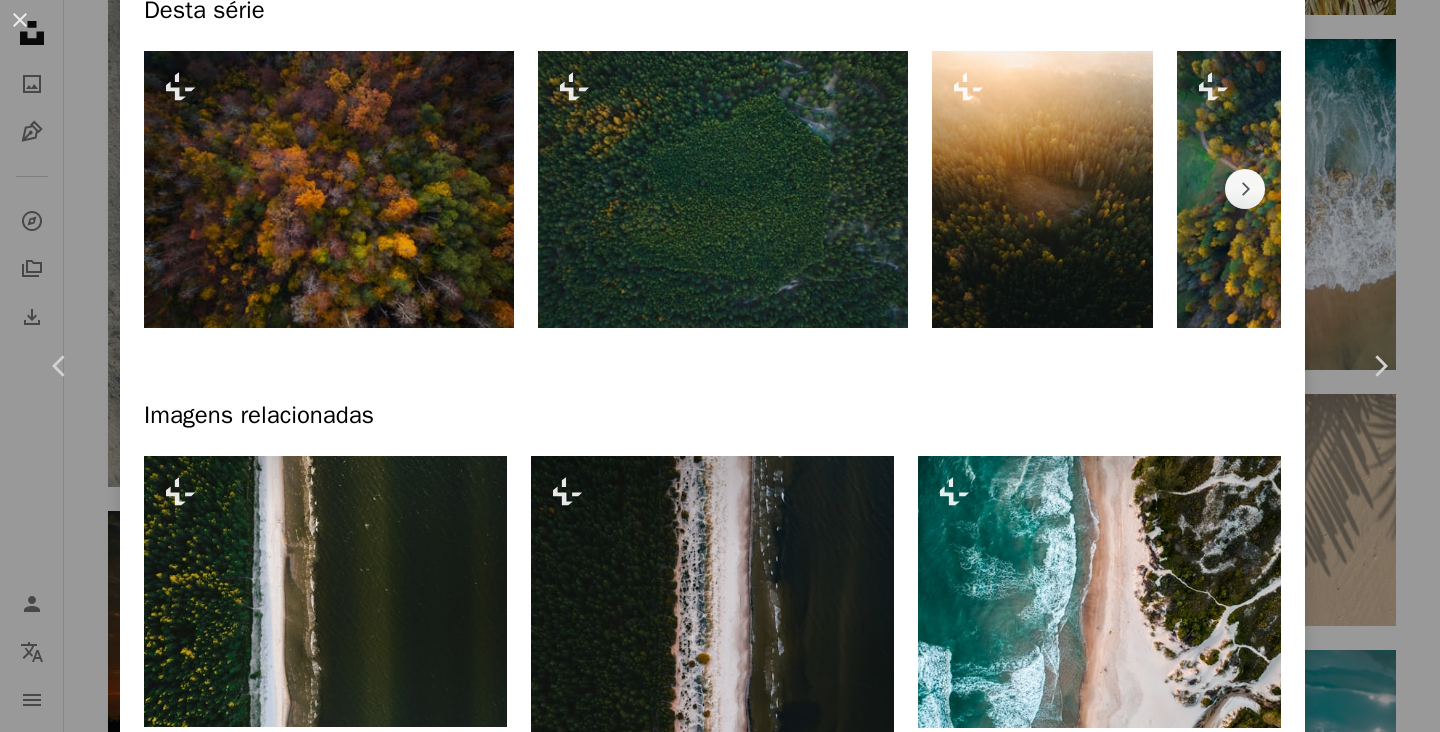 scroll, scrollTop: 935, scrollLeft: 0, axis: vertical 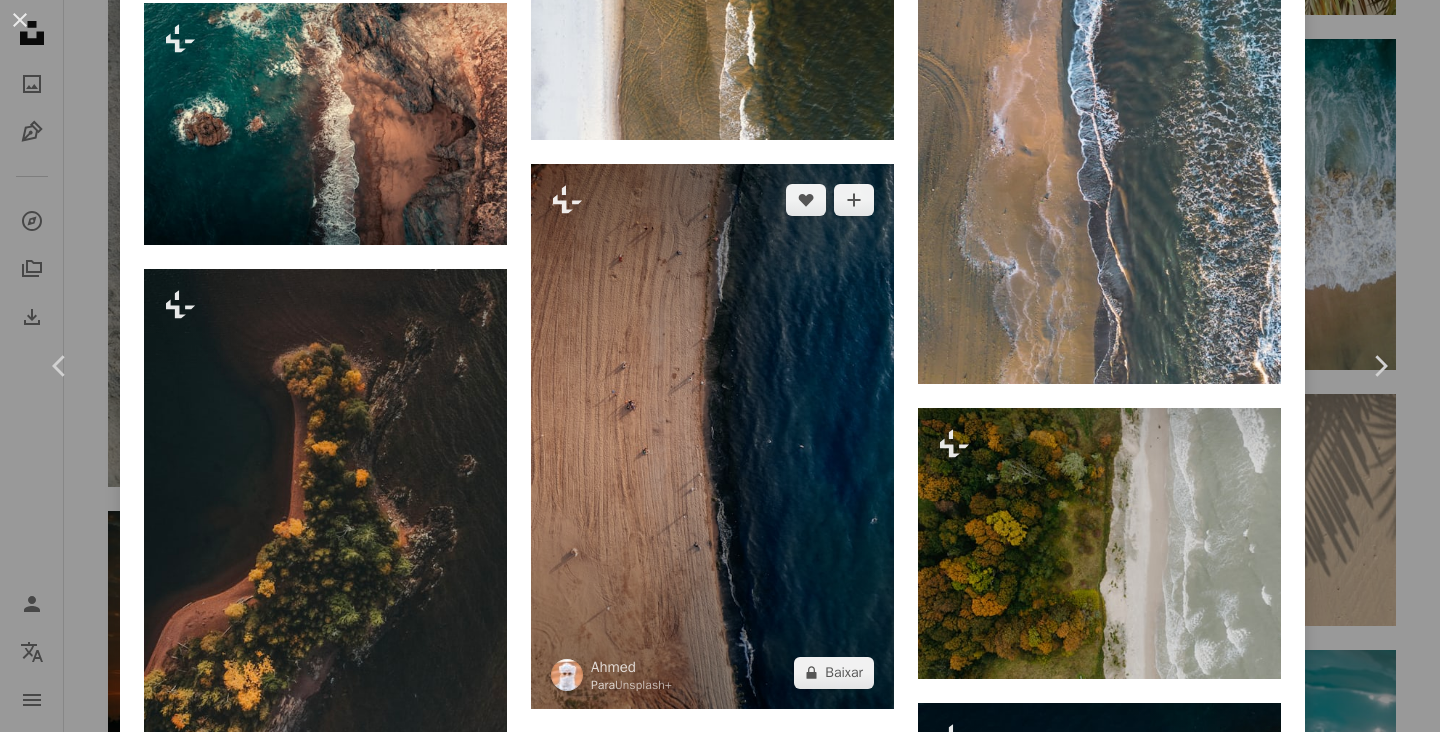 click at bounding box center [712, 436] 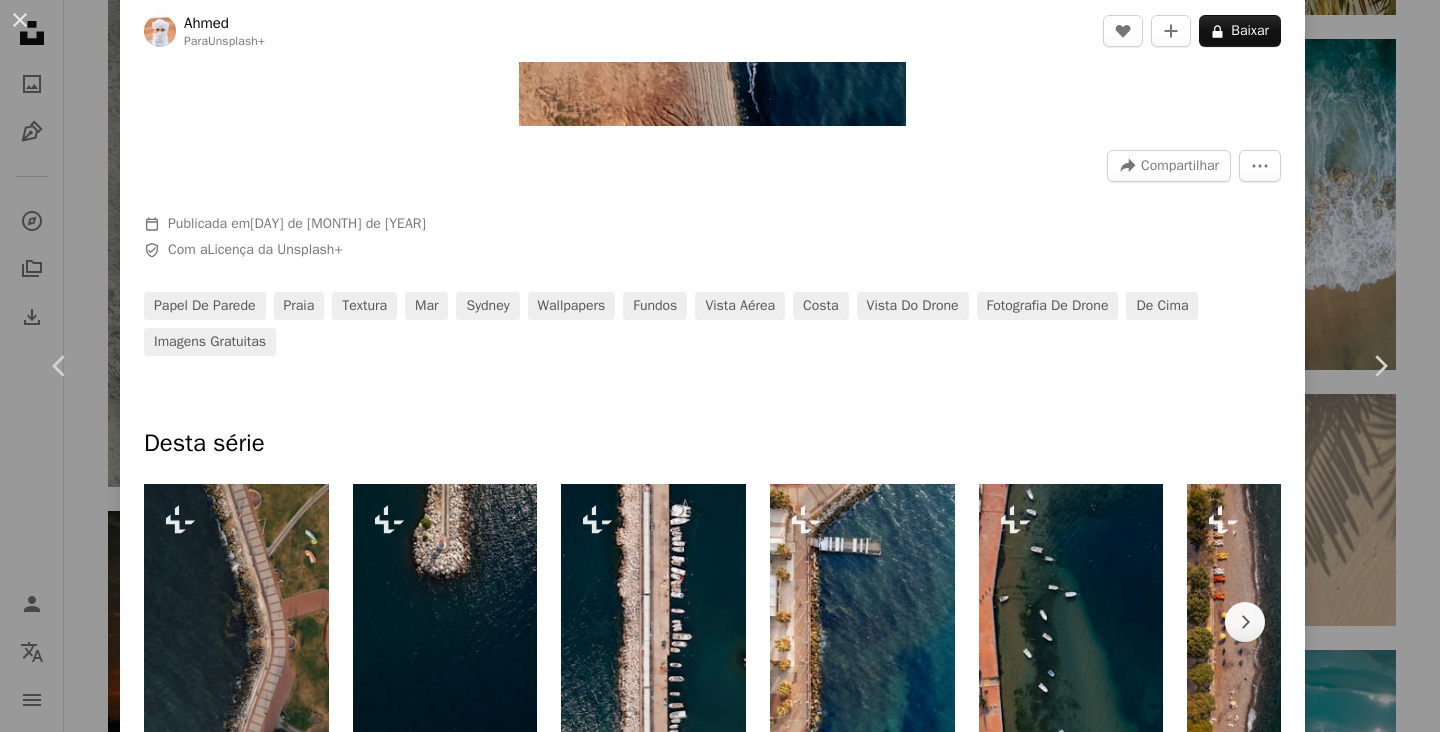 click at bounding box center [712, 392] 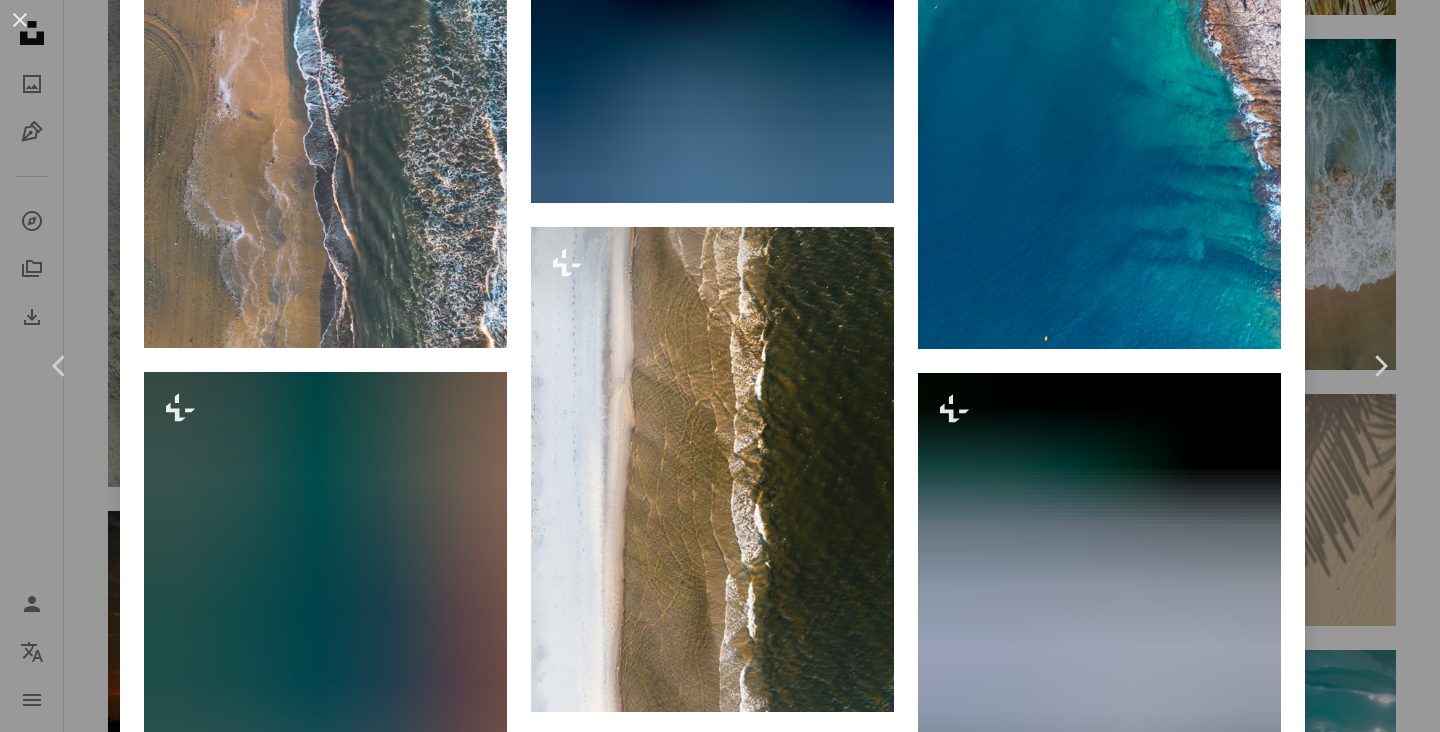 scroll, scrollTop: 1731, scrollLeft: 0, axis: vertical 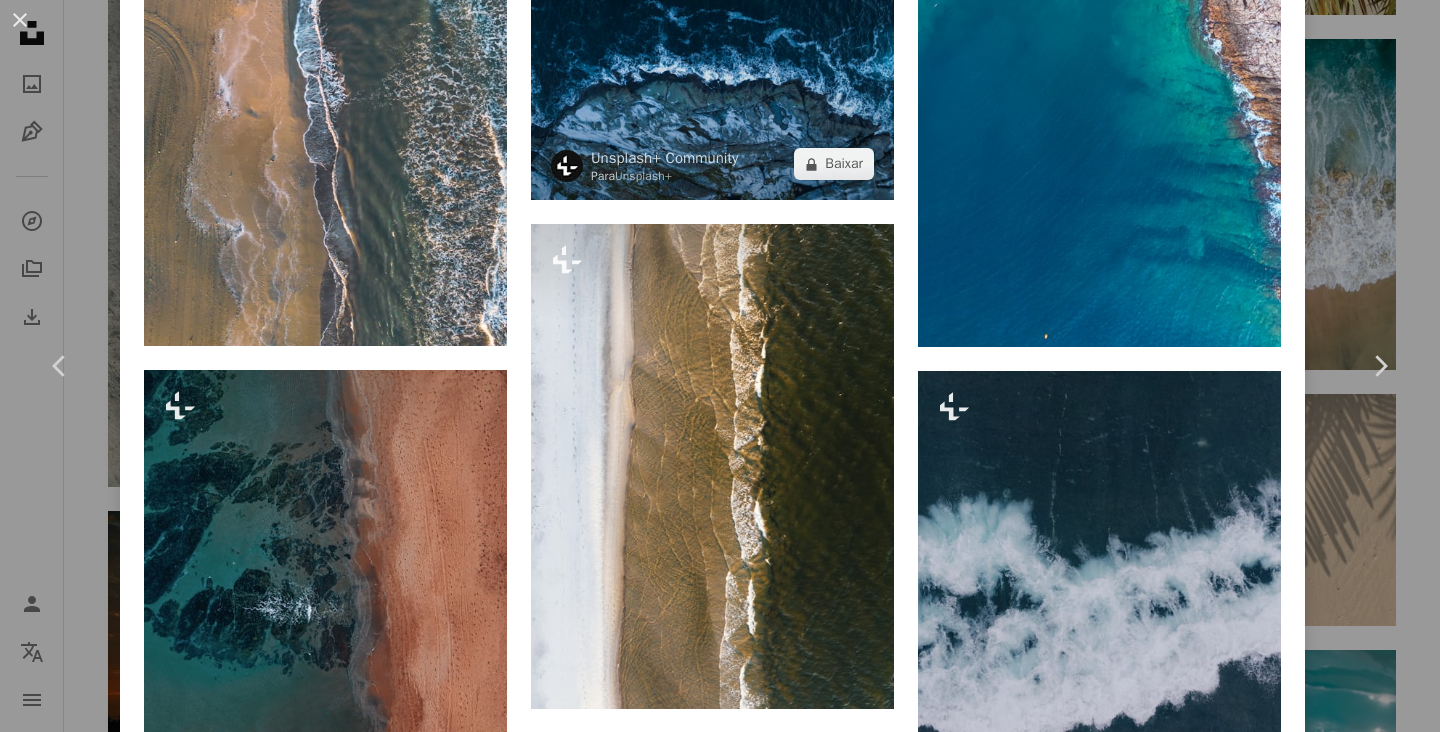 click at bounding box center (712, 65) 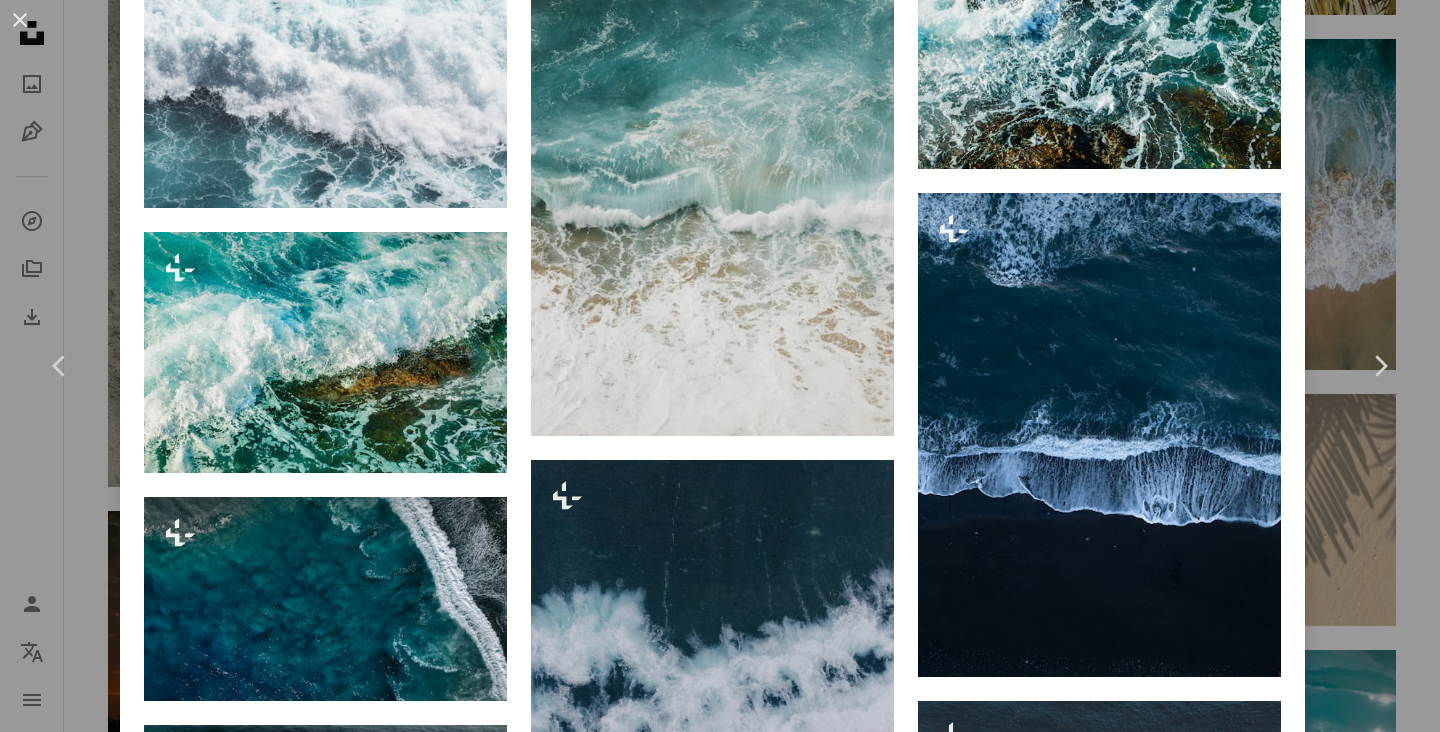 click at bounding box center [712, -1353] 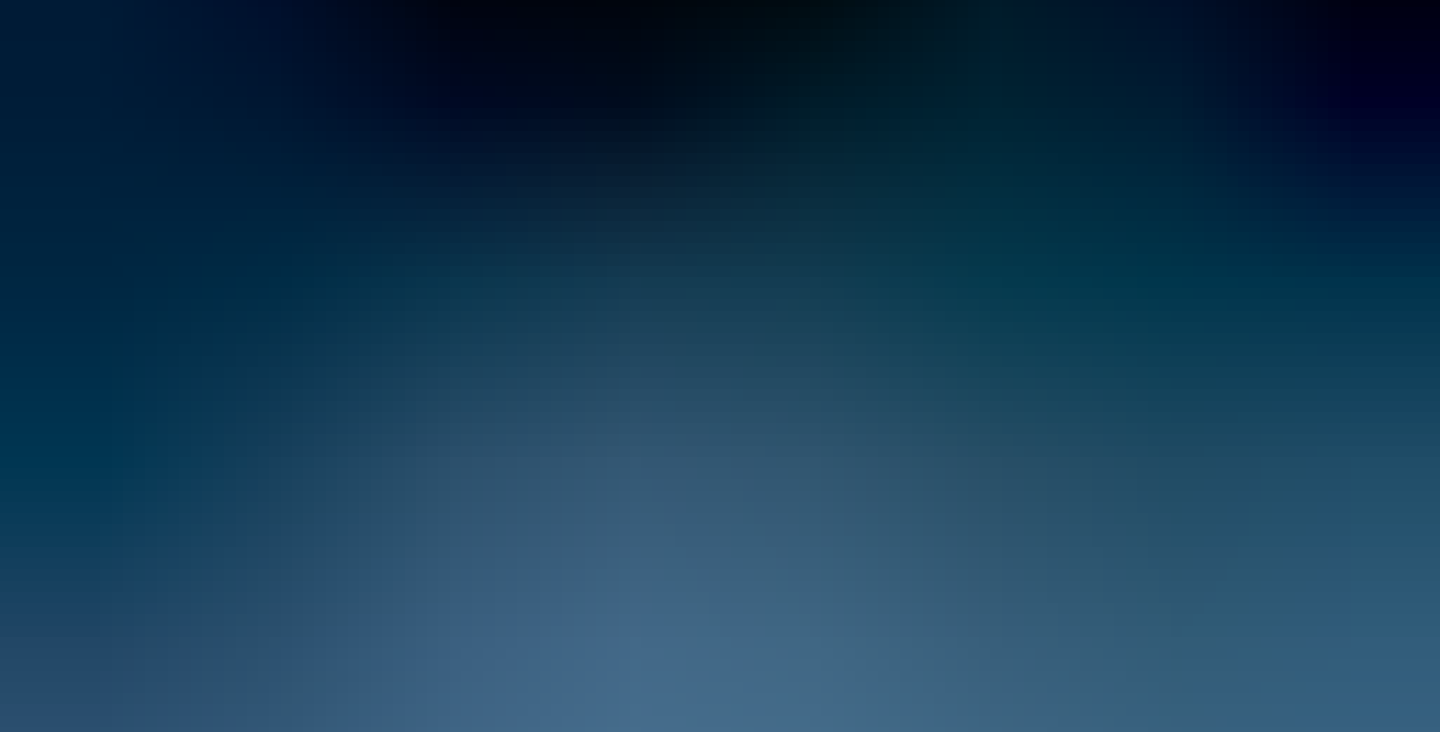 scroll, scrollTop: 170, scrollLeft: 0, axis: vertical 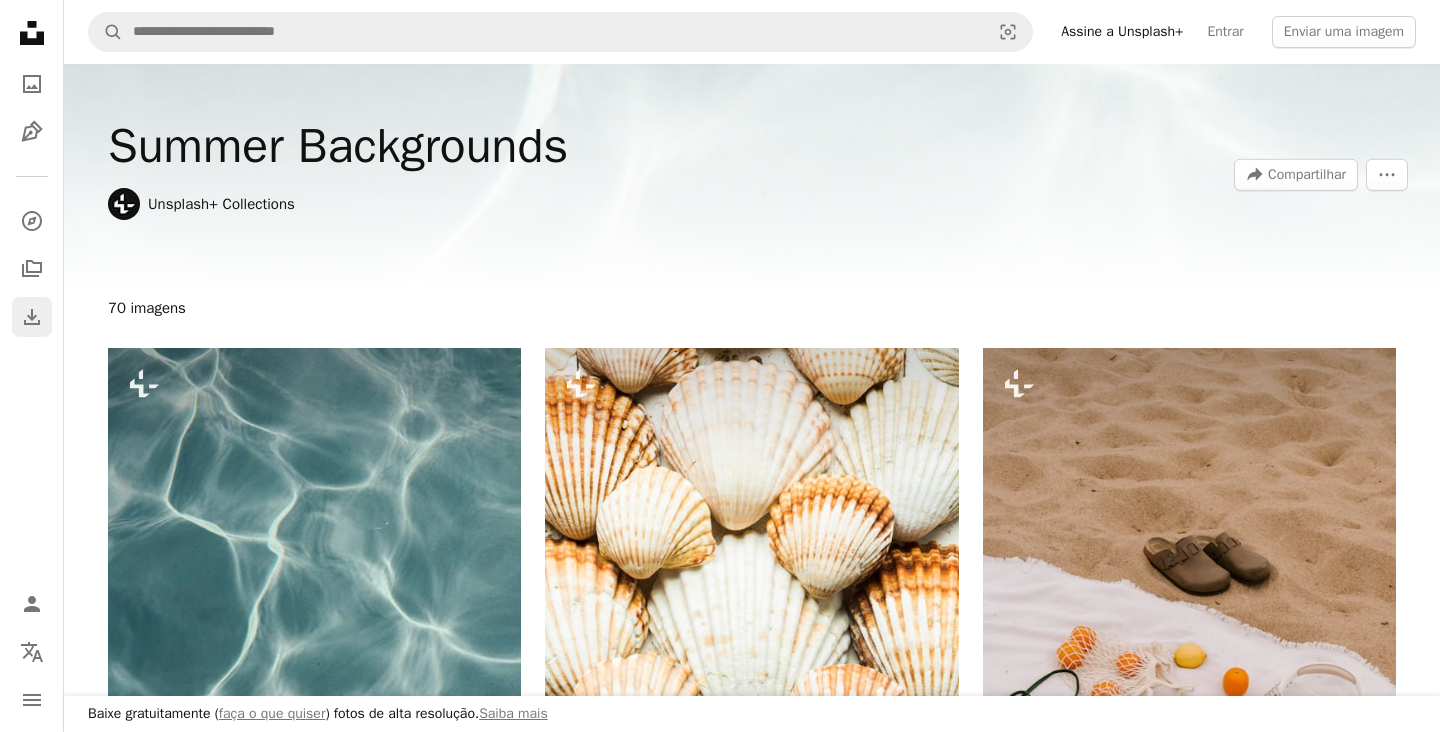 click on "Download" at bounding box center [32, 317] 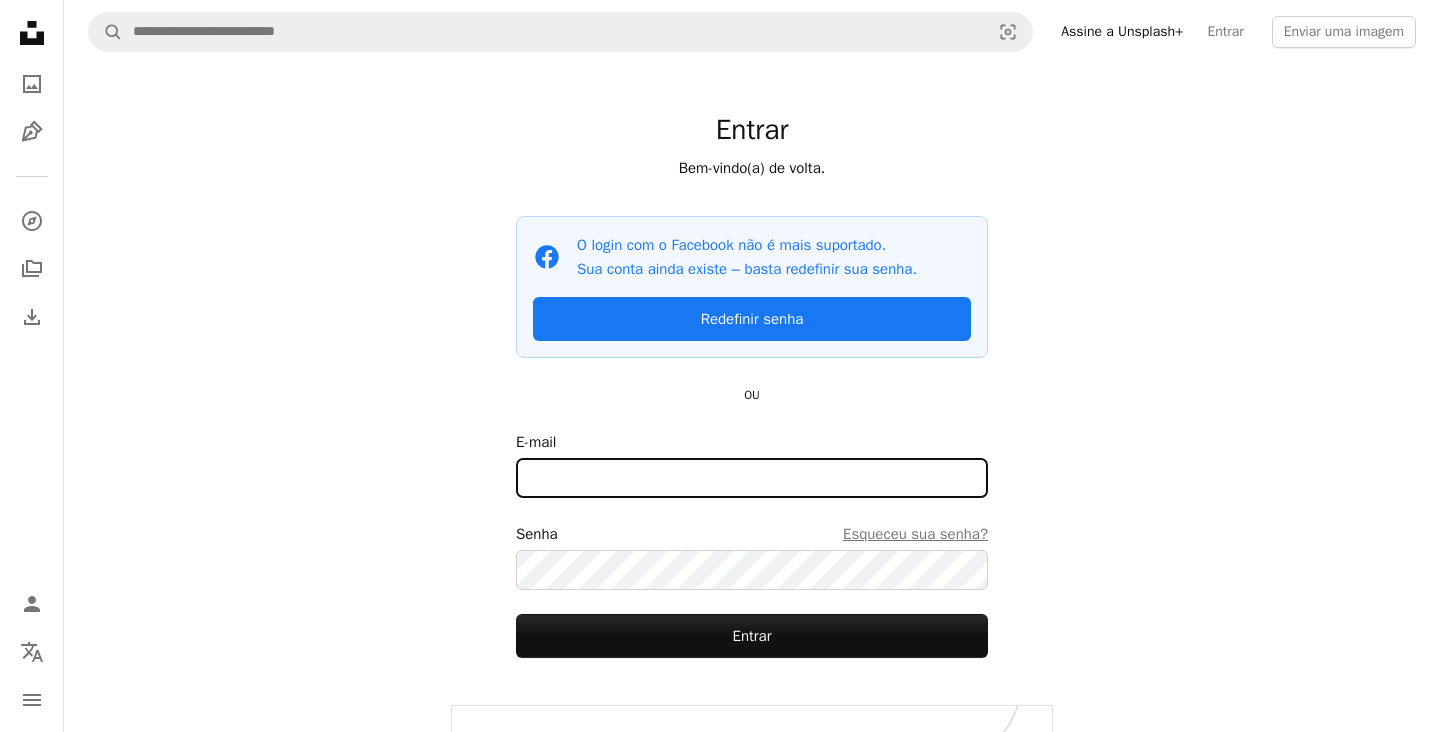 click on "E-mail" at bounding box center (752, 478) 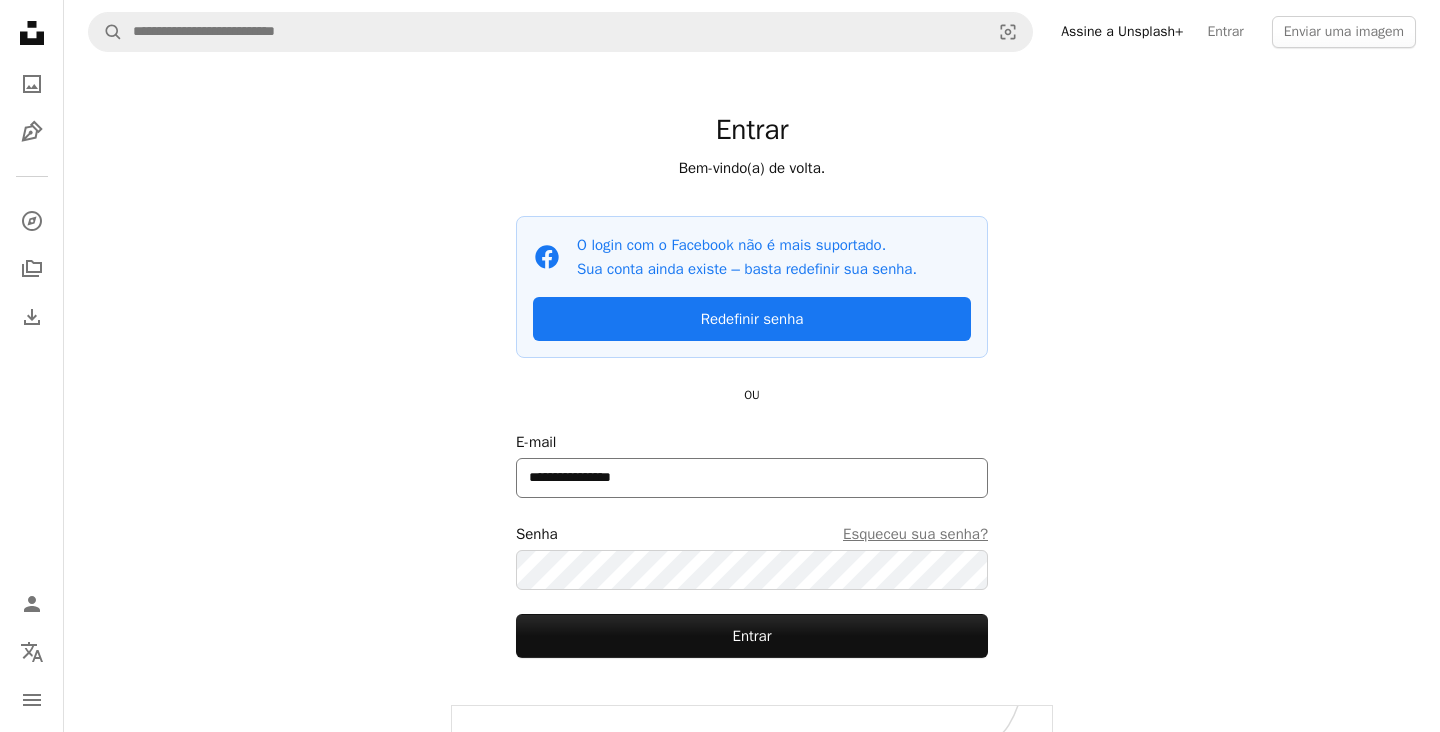 click on "Entrar" at bounding box center [752, 636] 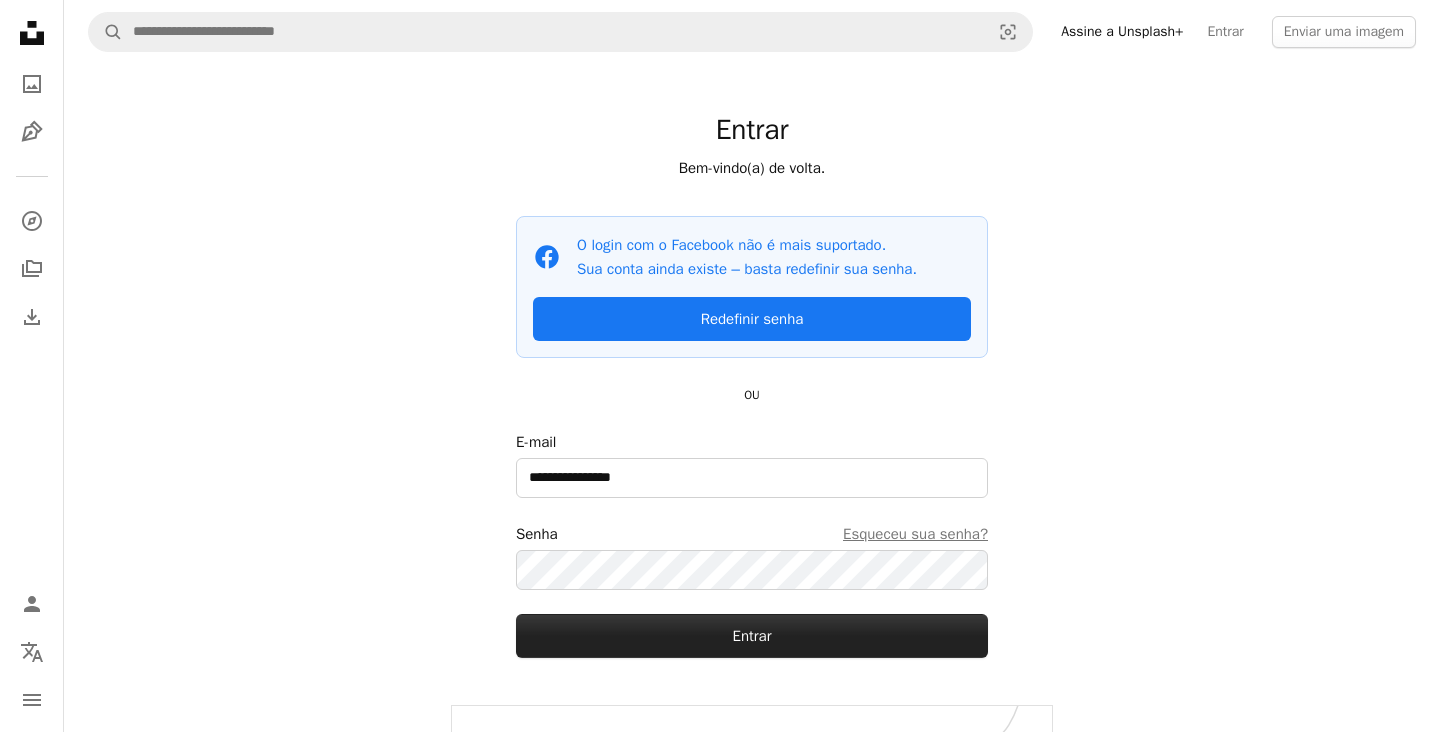 click on "Entrar" at bounding box center [752, 636] 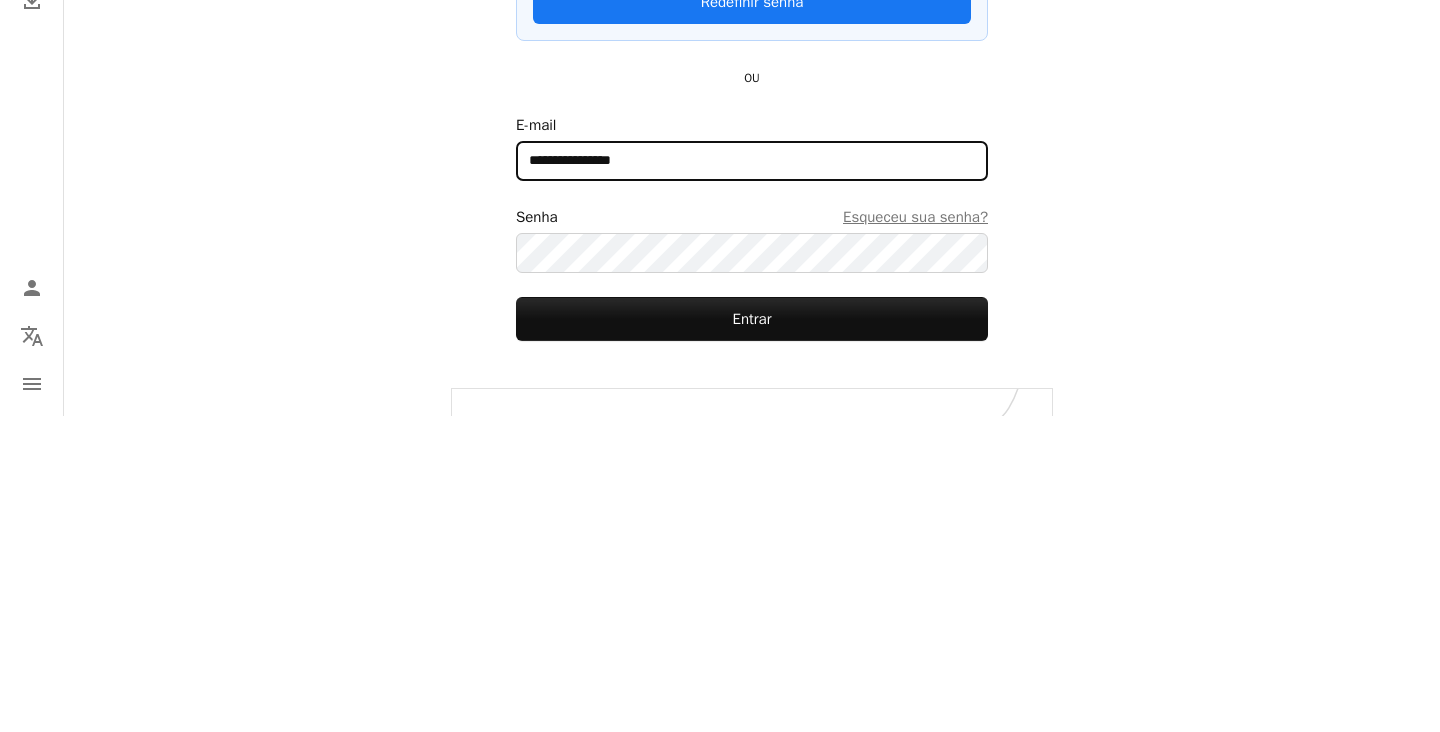 click on "**********" at bounding box center (752, 478) 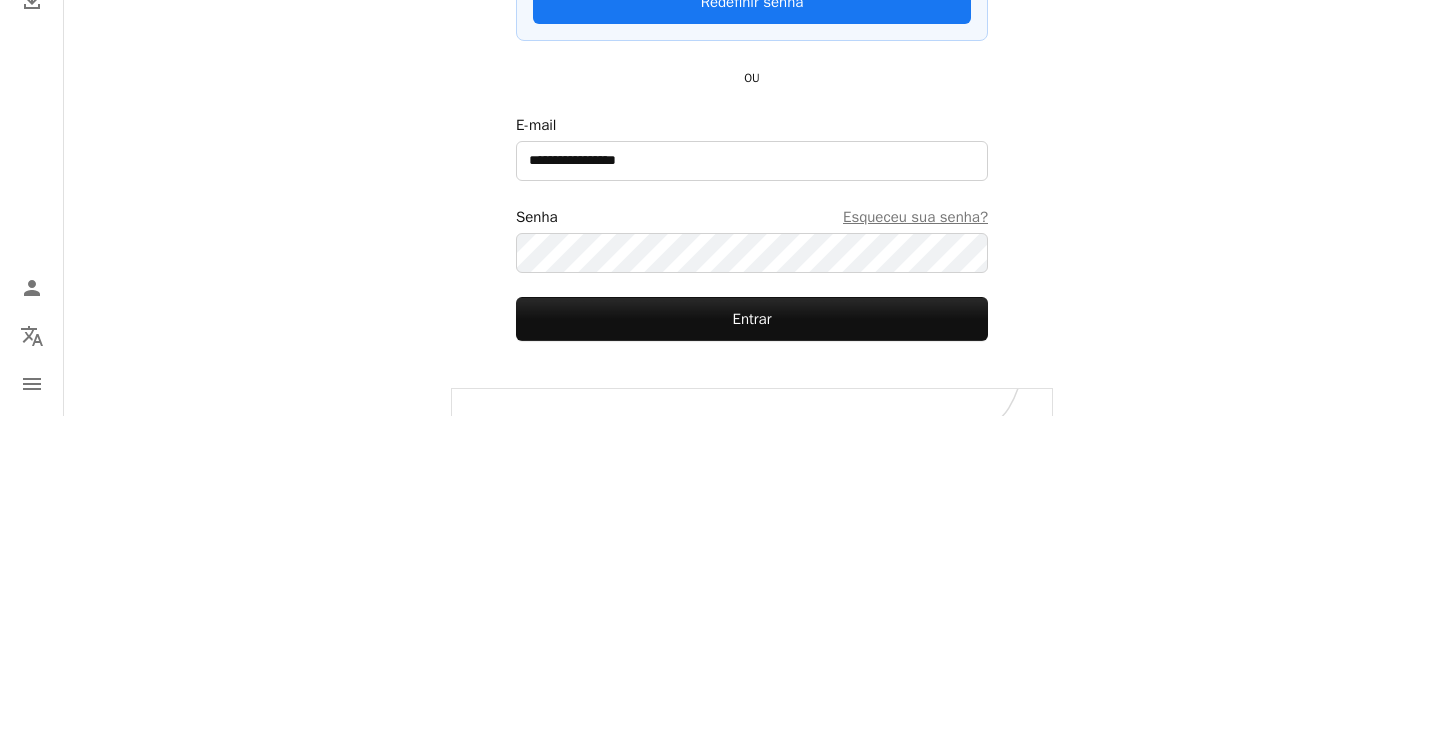 click on "E-mail [EMAIL] Senha Esqueceu sua senha? Entrar" at bounding box center (752, 544) 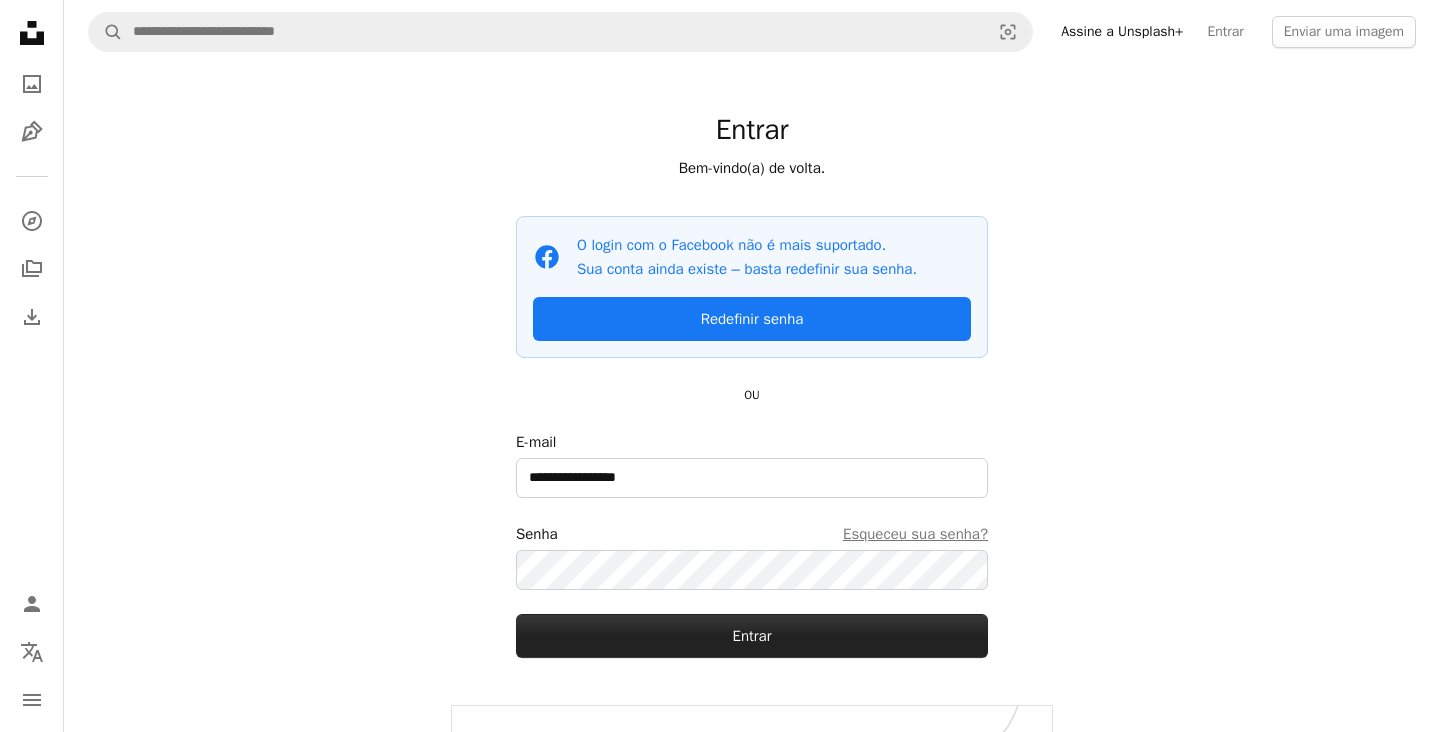 click on "Entrar" at bounding box center [752, 636] 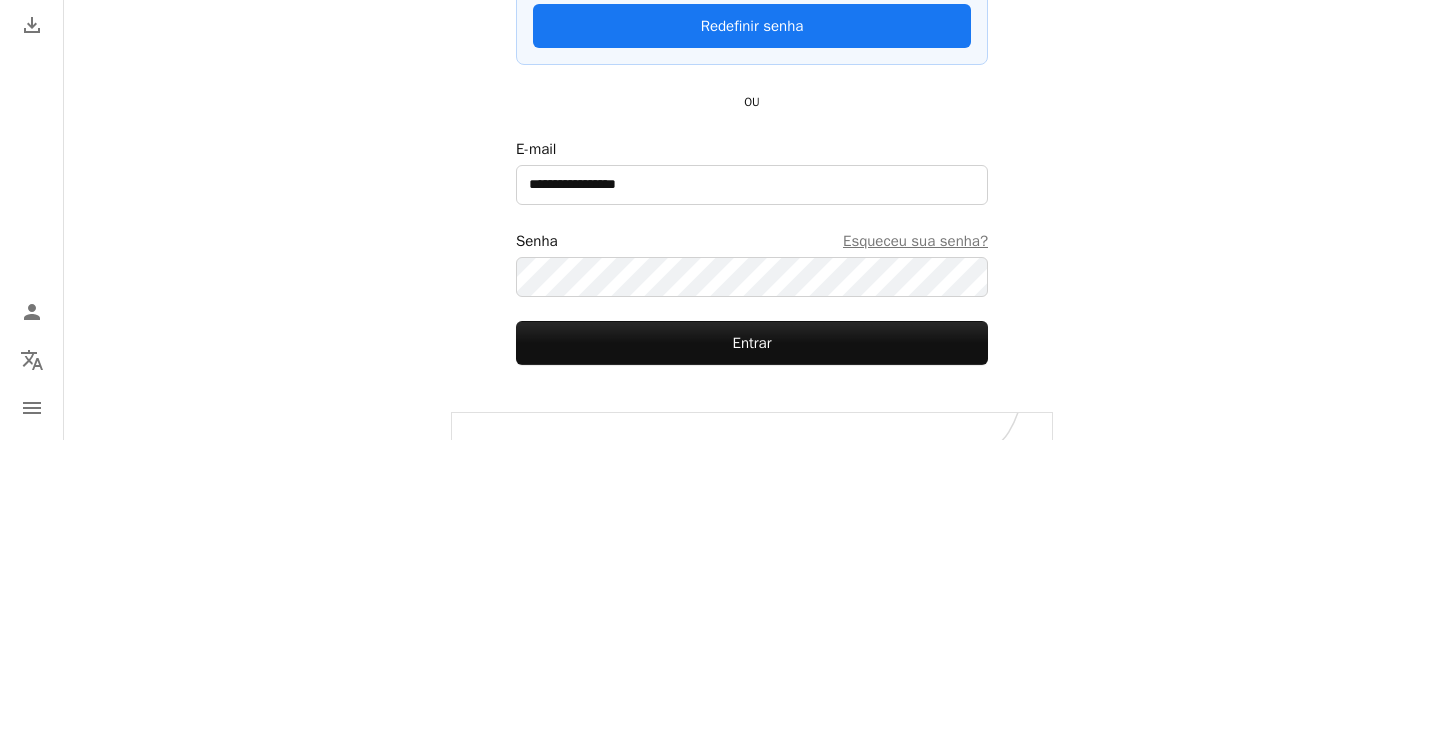 click on "A magnifying glass Visual search Assine a Unsplash+ Entrar Enviar uma imagem Entrar Bem-vindo(a) de volta. Facebook icon O login com o Facebook não é mais suportado. Sua conta ainda existe – basta redefinir sua senha. Redefinir senha OU E-mail [EMAIL] Senha Esqueceu sua senha? Entrar Não tem uma conta?  Cadastre-se" at bounding box center (752, 405) 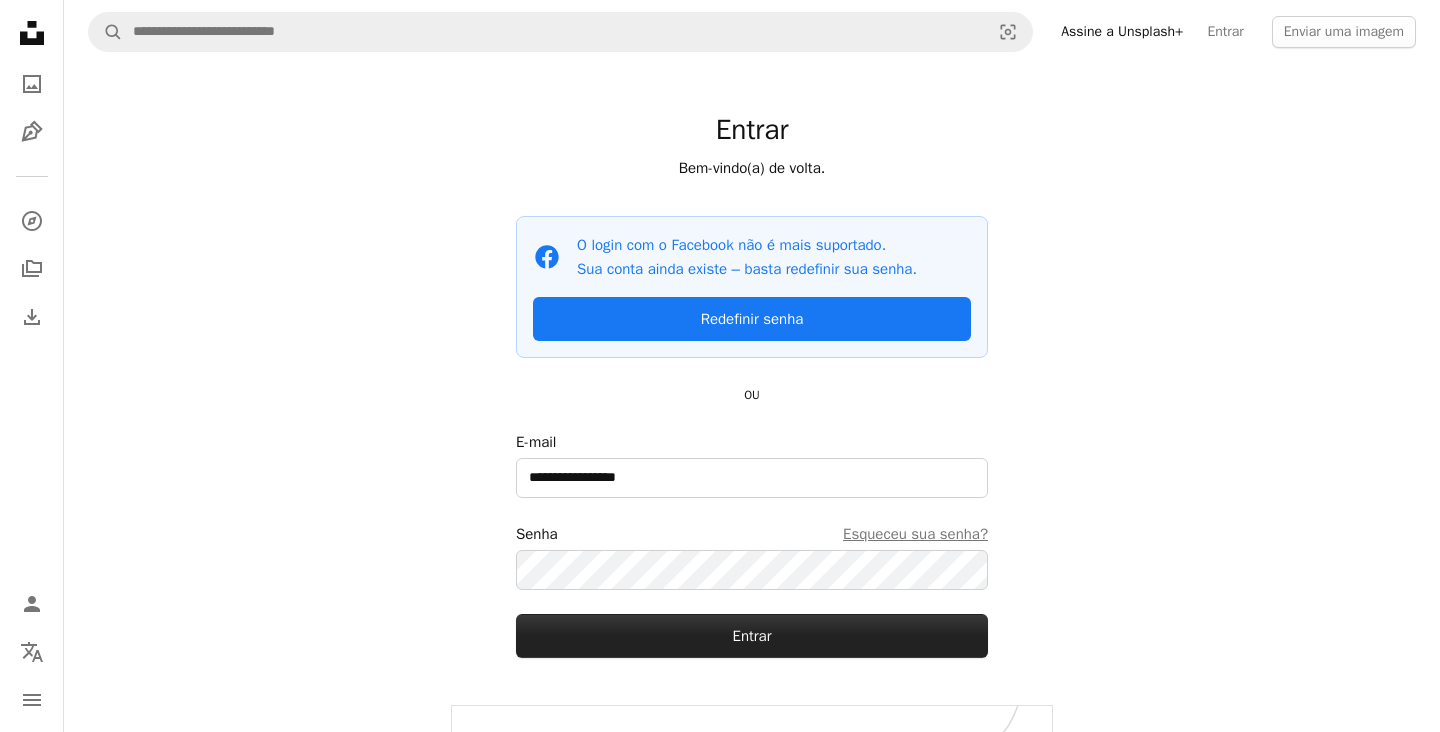 click on "Entrar" at bounding box center (752, 636) 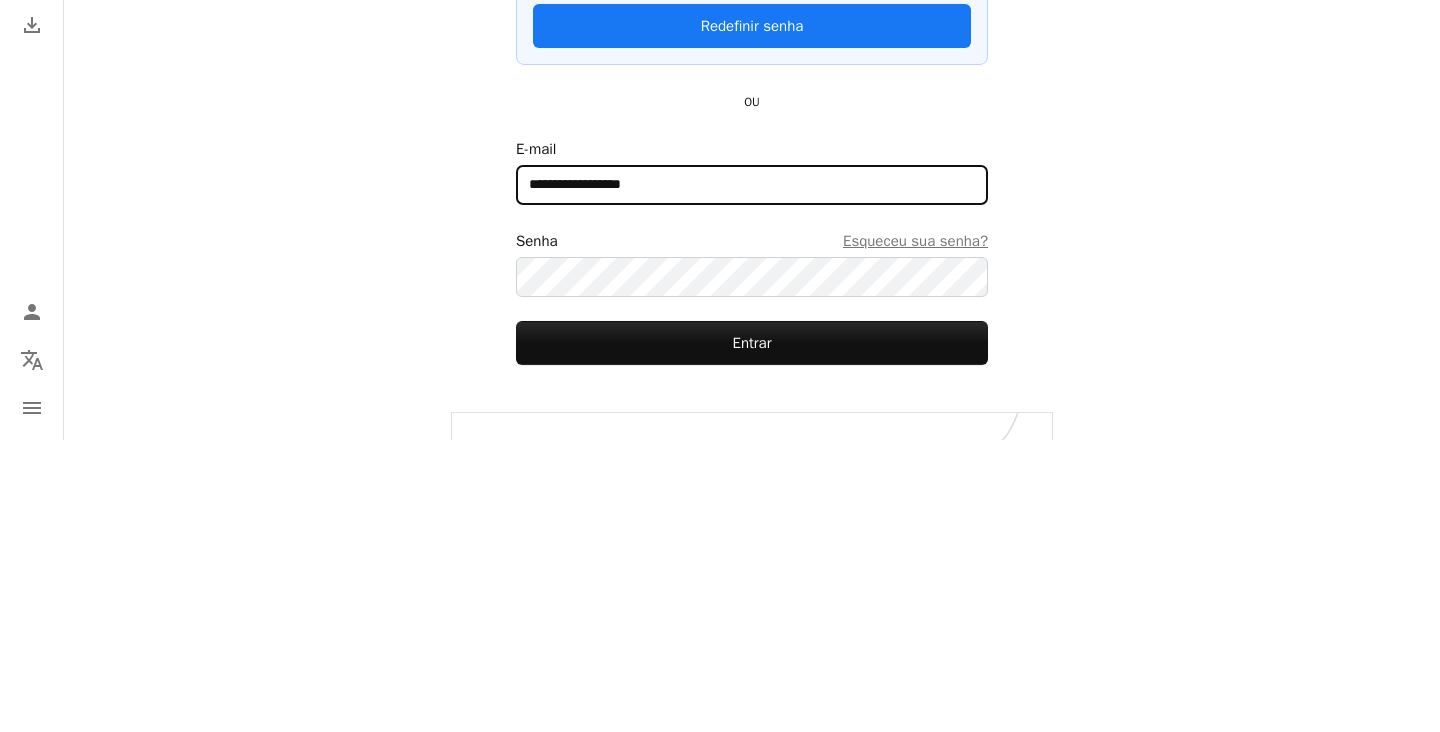 type on "**********" 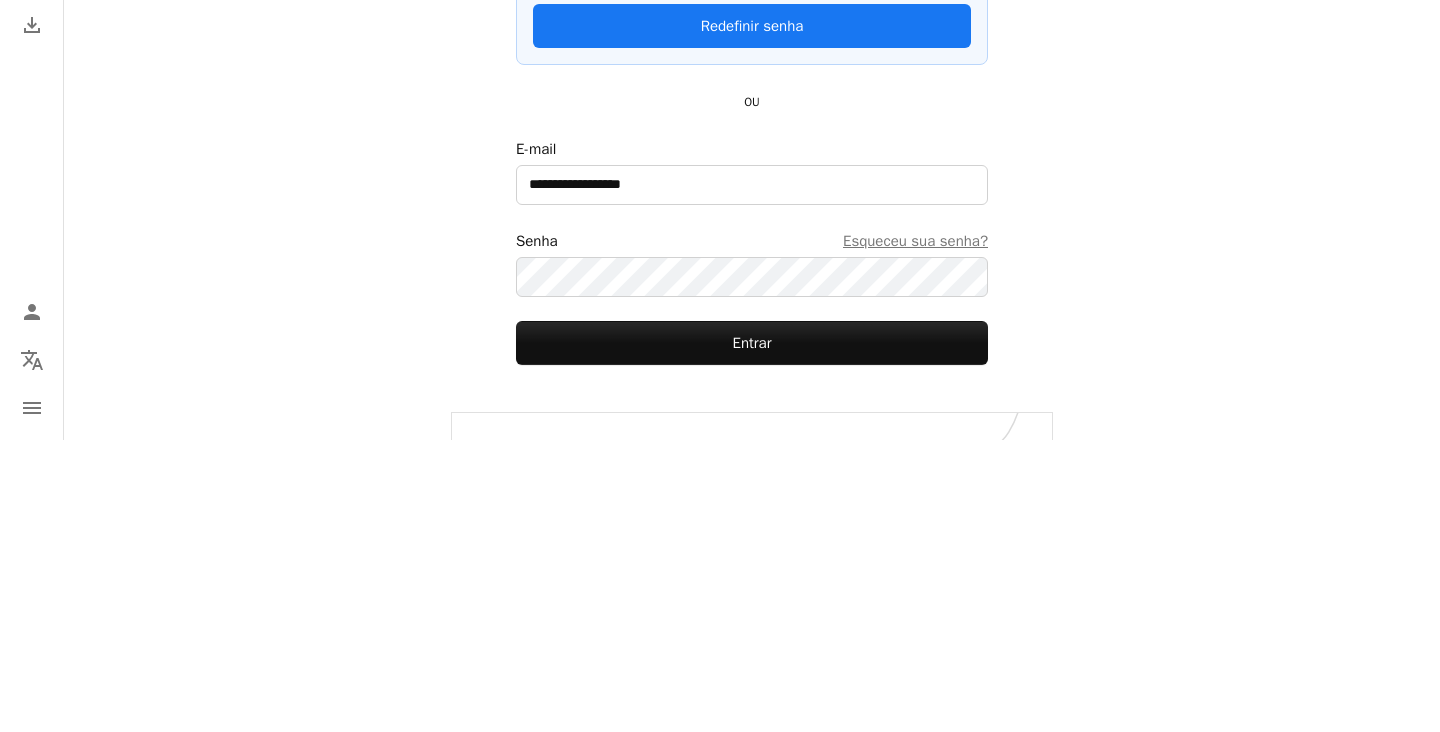 click on "A magnifying glass Visual search Assine a Unsplash+ Entrar Enviar uma imagem Entrar Bem-vindo(a) de volta. Facebook icon O login com o Facebook não é mais suportado. Sua conta ainda existe – basta redefinir sua senha. Redefinir senha OU E-mail [EMAIL] Senha Esqueceu sua senha? Entrar Não tem uma conta?  Cadastre-se" at bounding box center (752, 405) 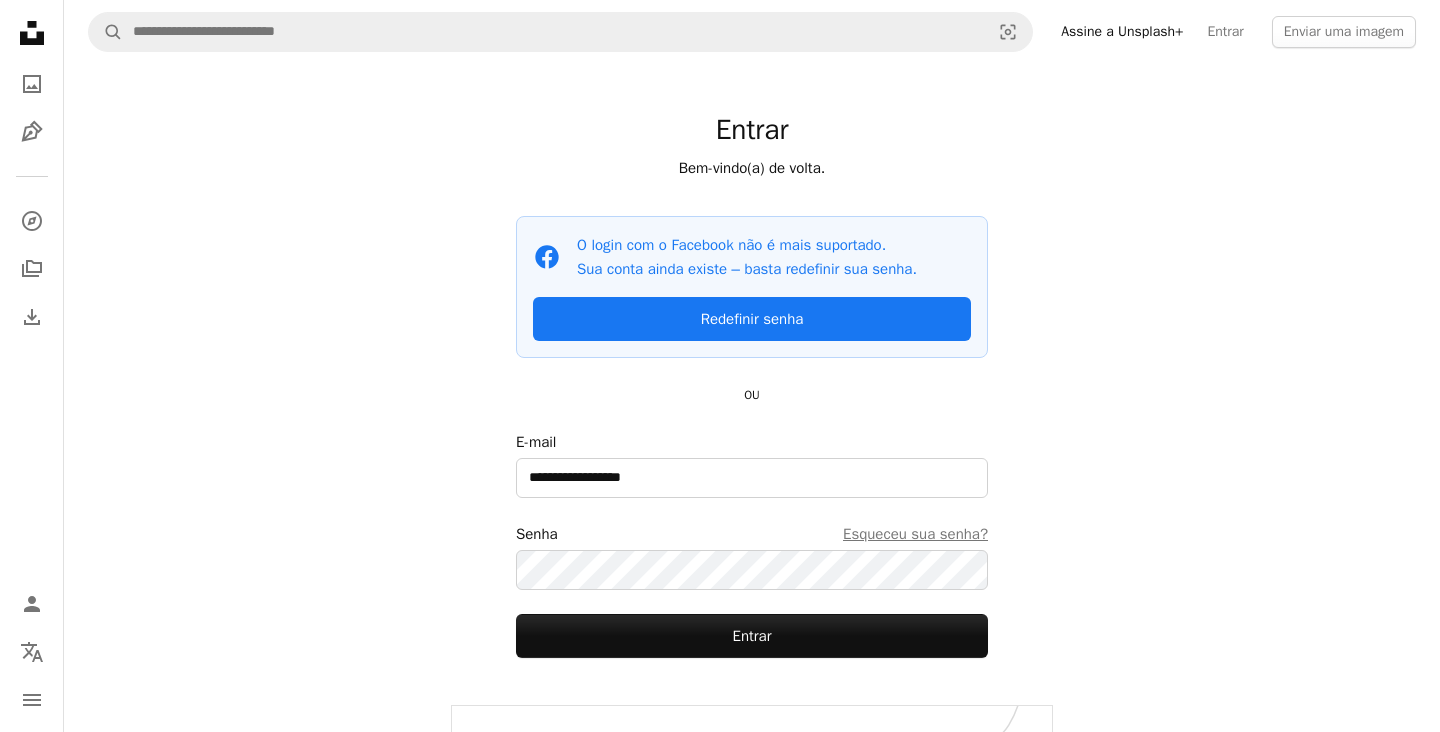 click on "Entrar Bem-vindo(a) de volta. Facebook icon O login com o Facebook não é mais suportado. Sua conta ainda existe – basta redefinir sua senha. Redefinir senha OU E-mail [EMAIL] Senha Esqueceu sua senha? Entrar" at bounding box center (752, 385) 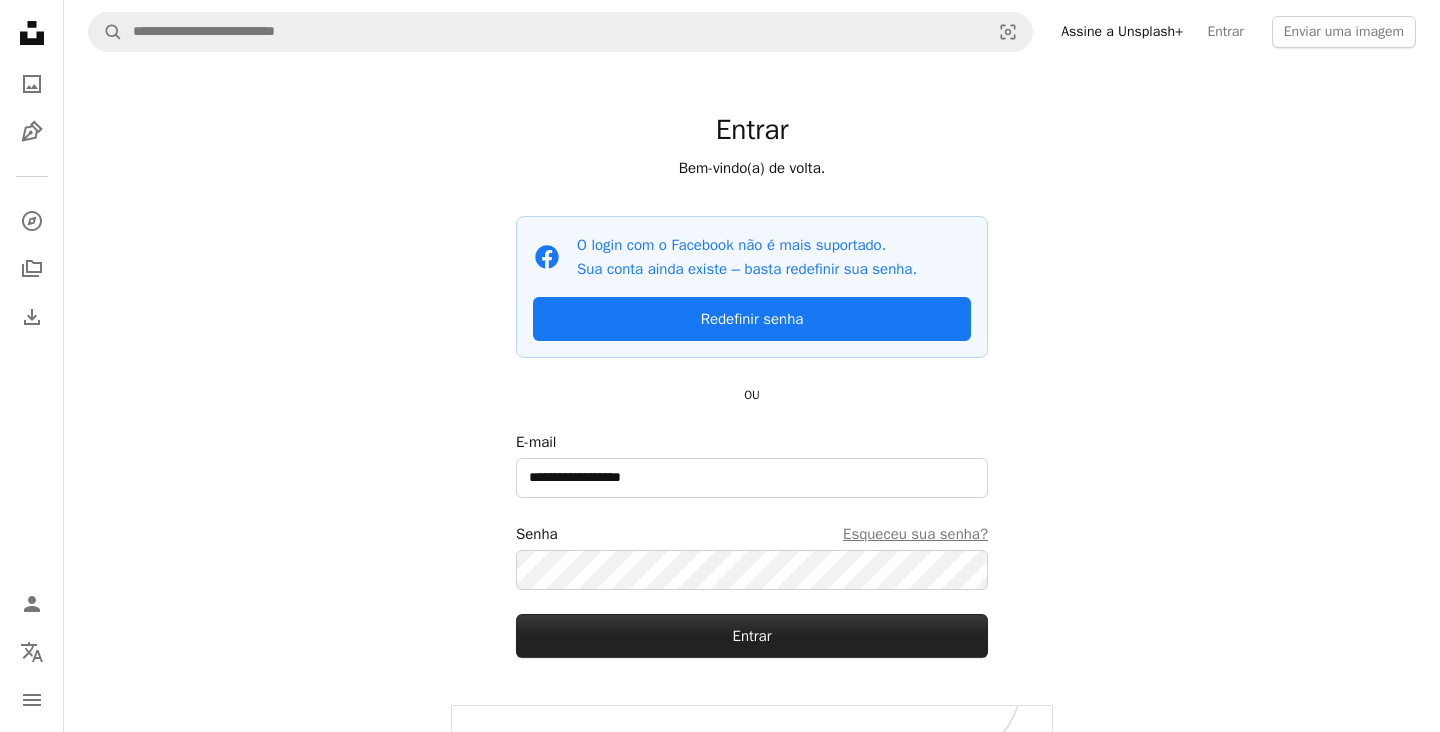 click on "Entrar" at bounding box center (752, 636) 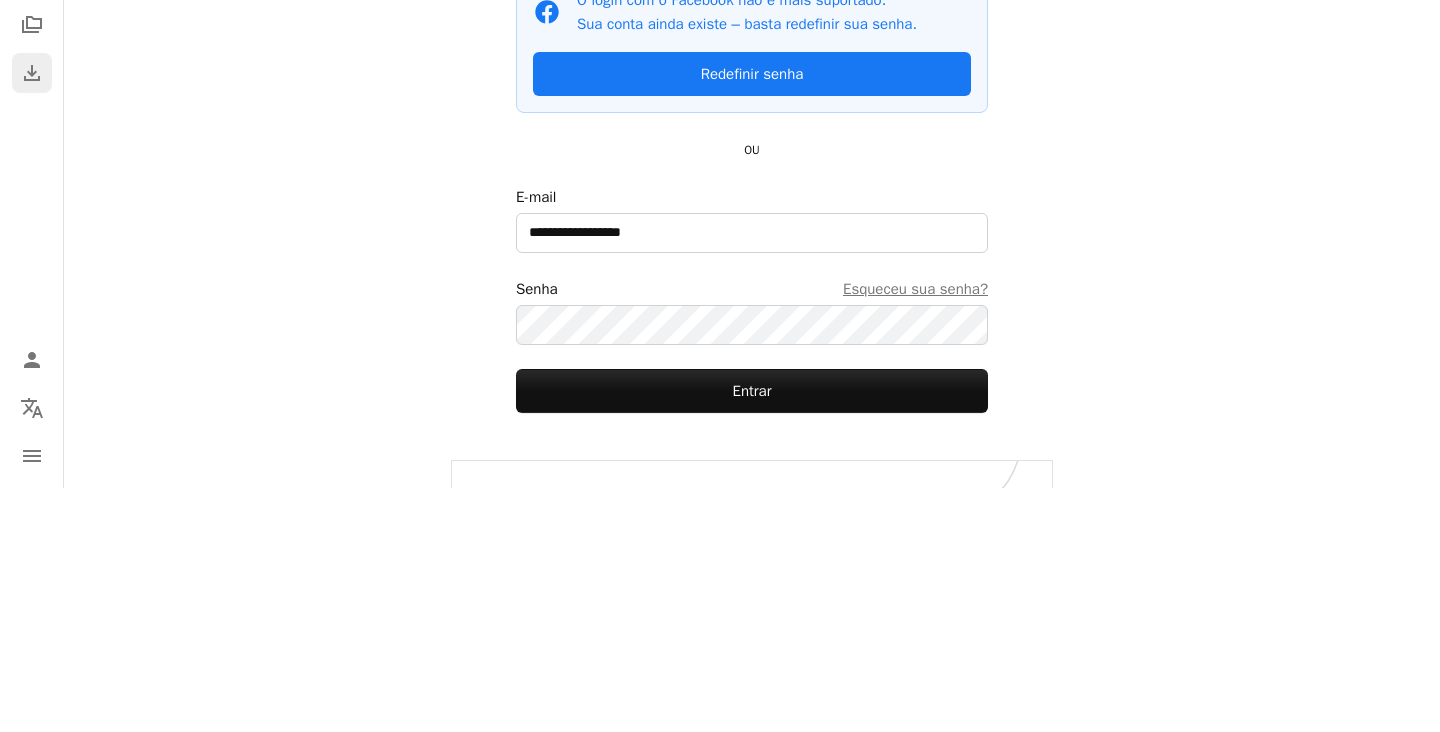 click on "Download" at bounding box center [32, 317] 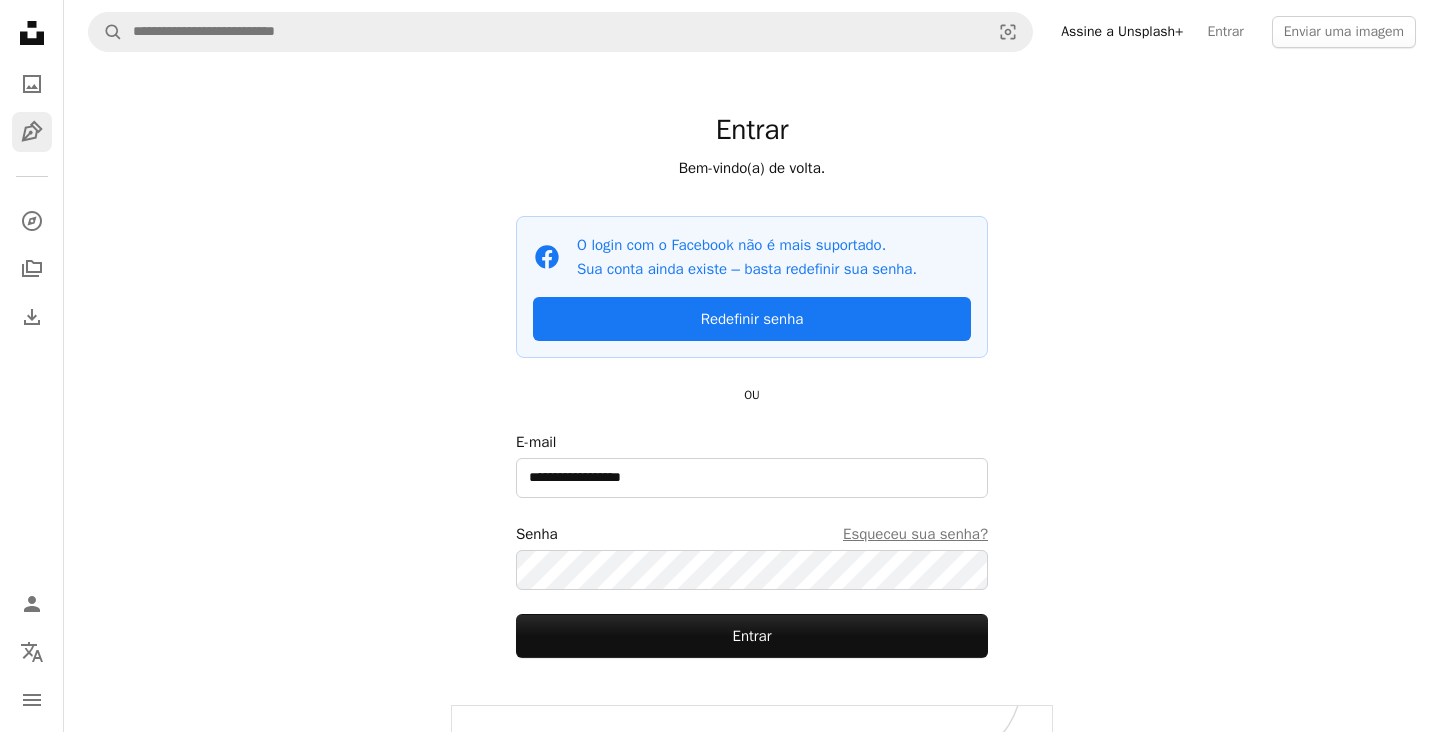 click 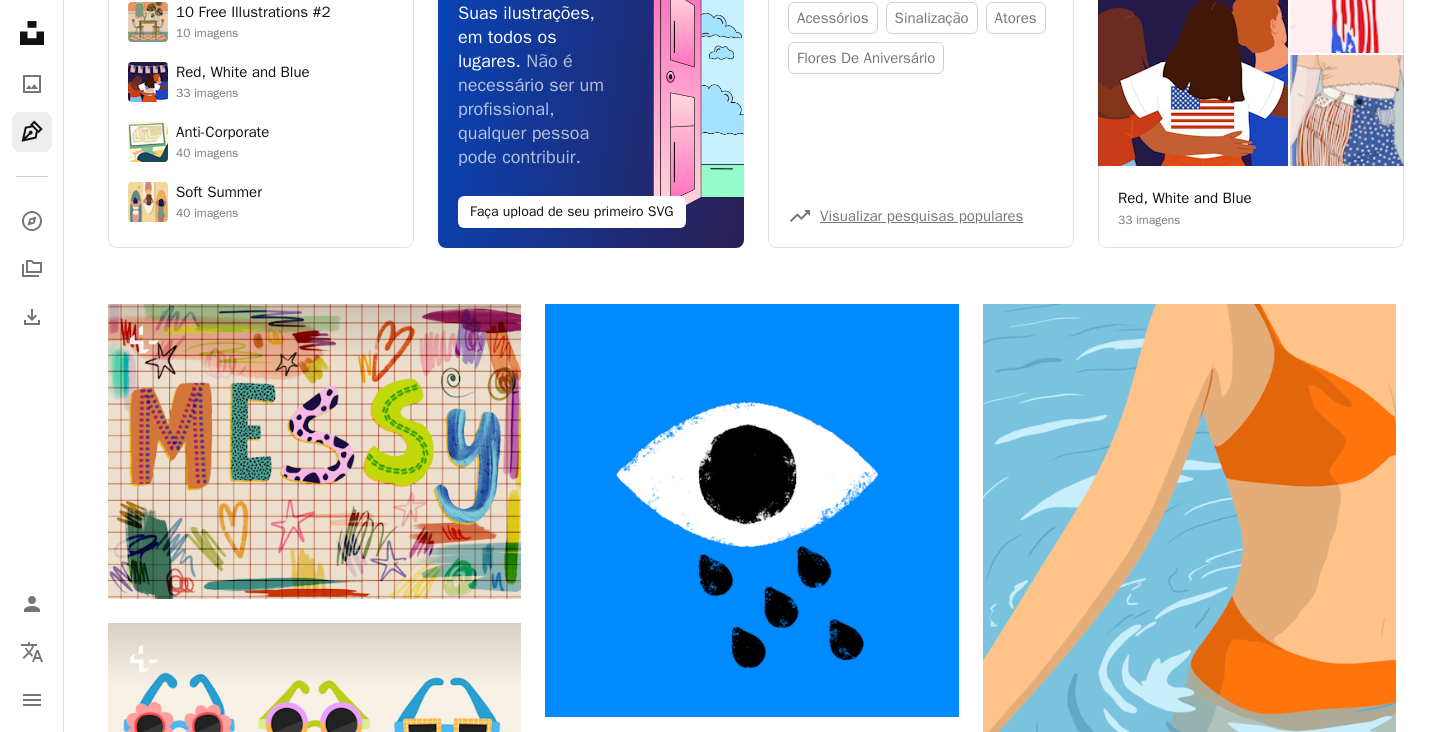 scroll, scrollTop: 0, scrollLeft: 0, axis: both 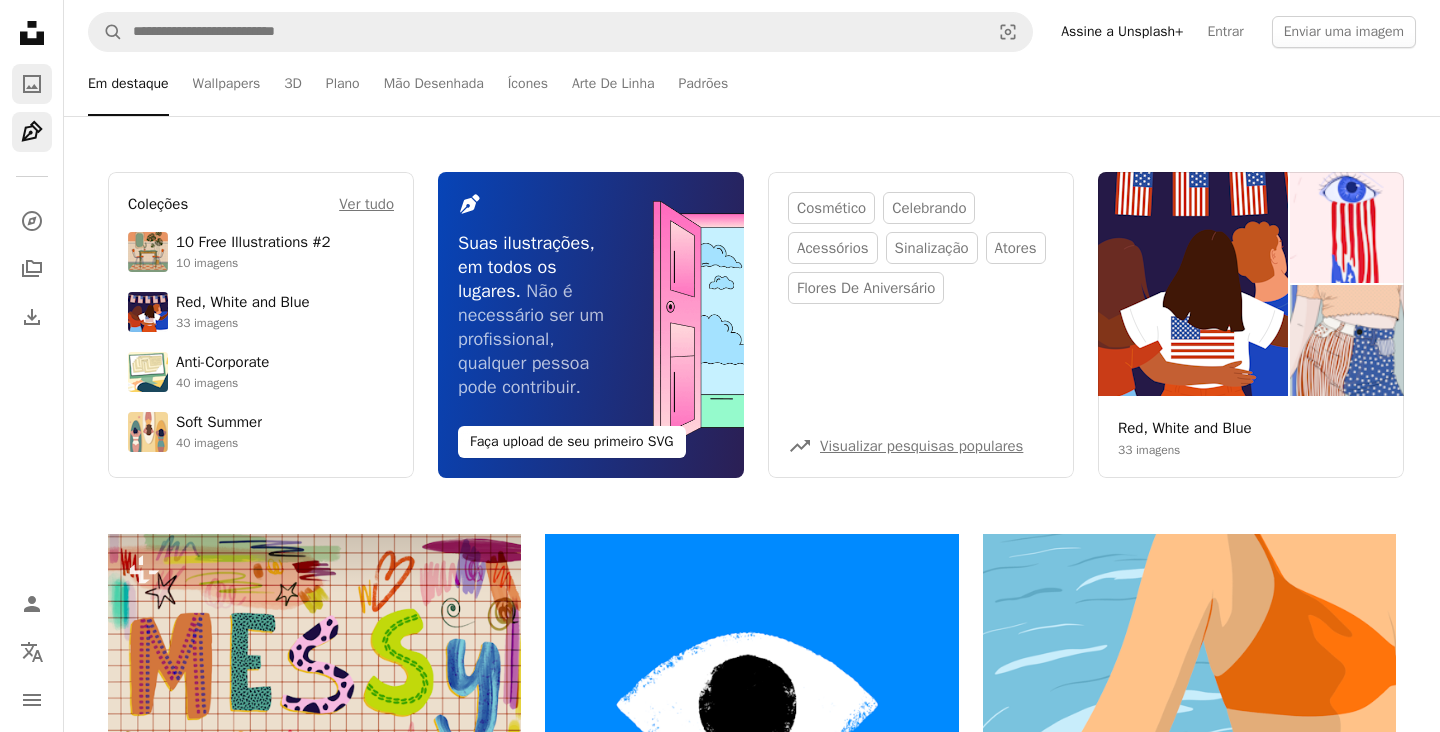 click 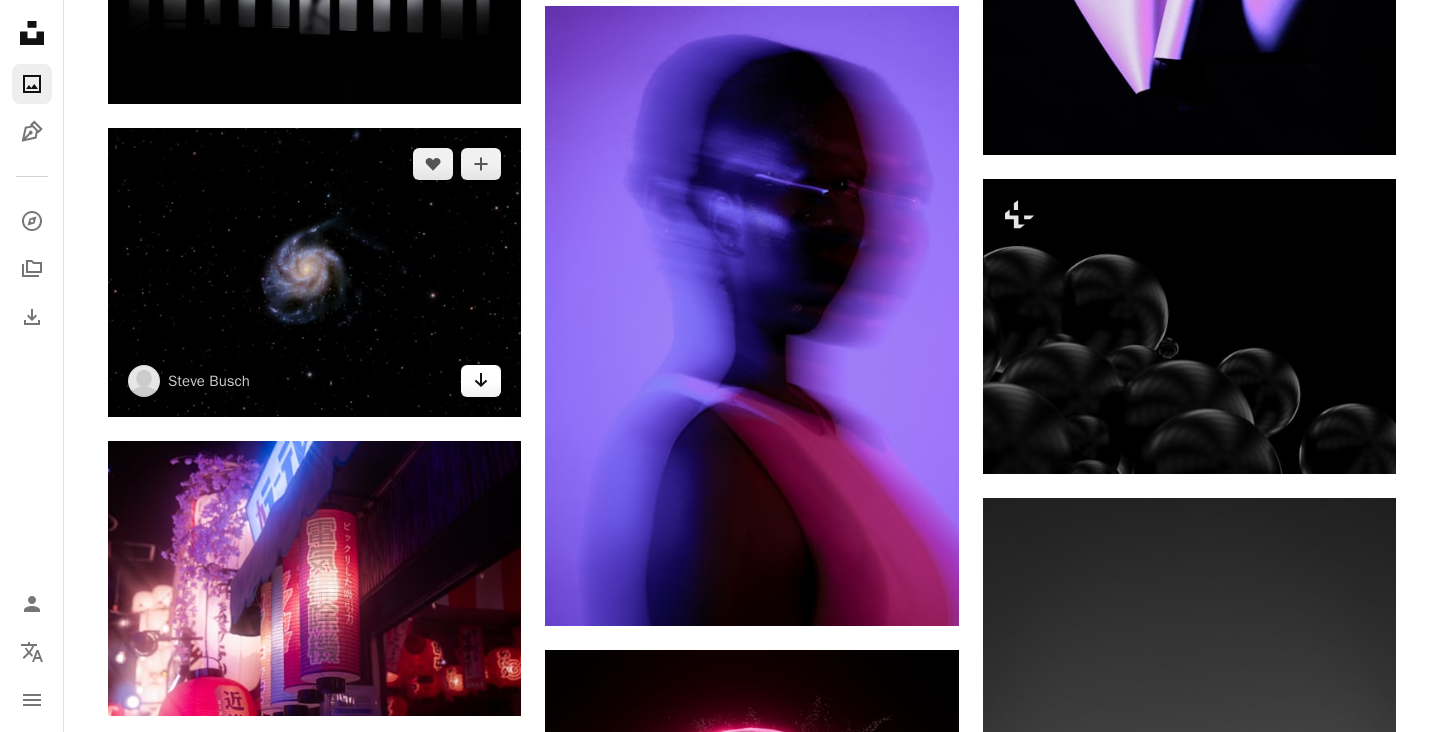 click on "Arrow pointing down" at bounding box center [481, 381] 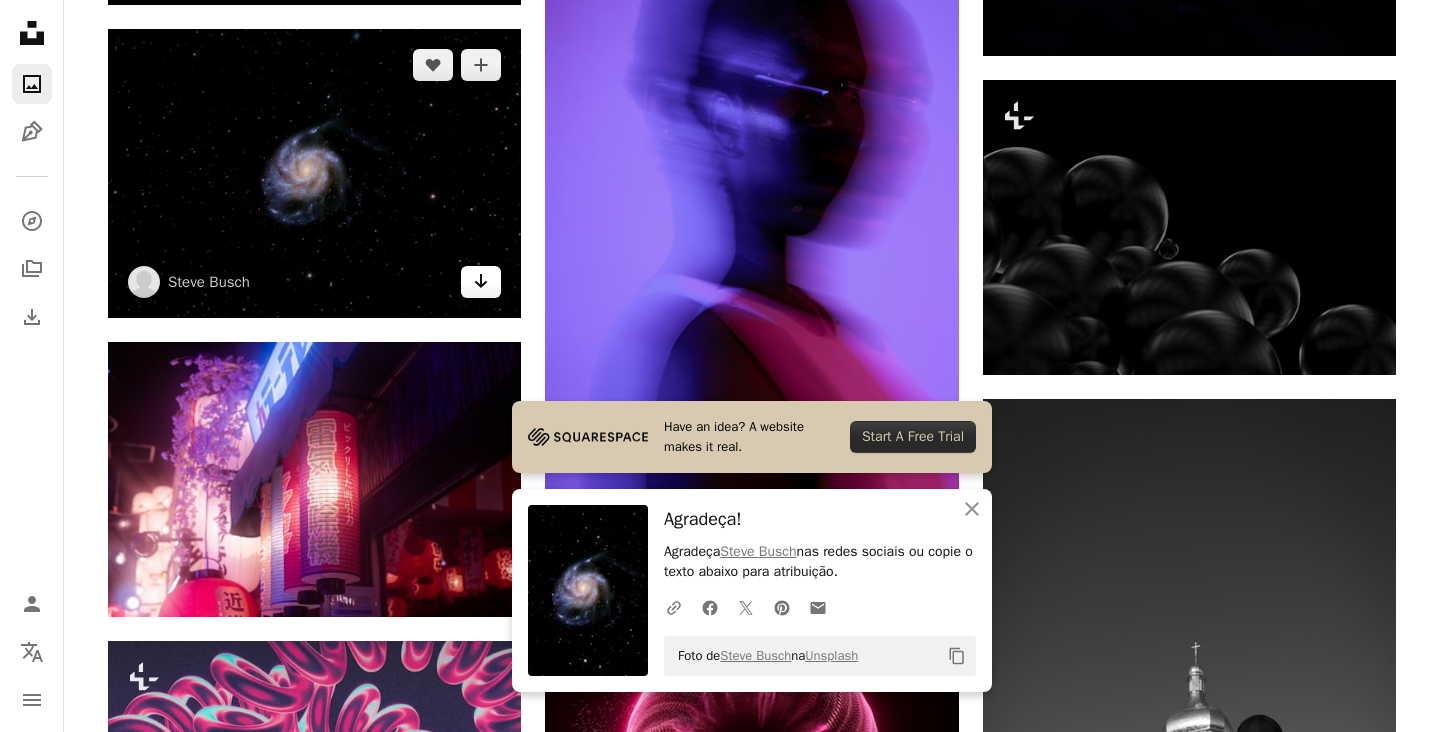 scroll, scrollTop: 5057, scrollLeft: 0, axis: vertical 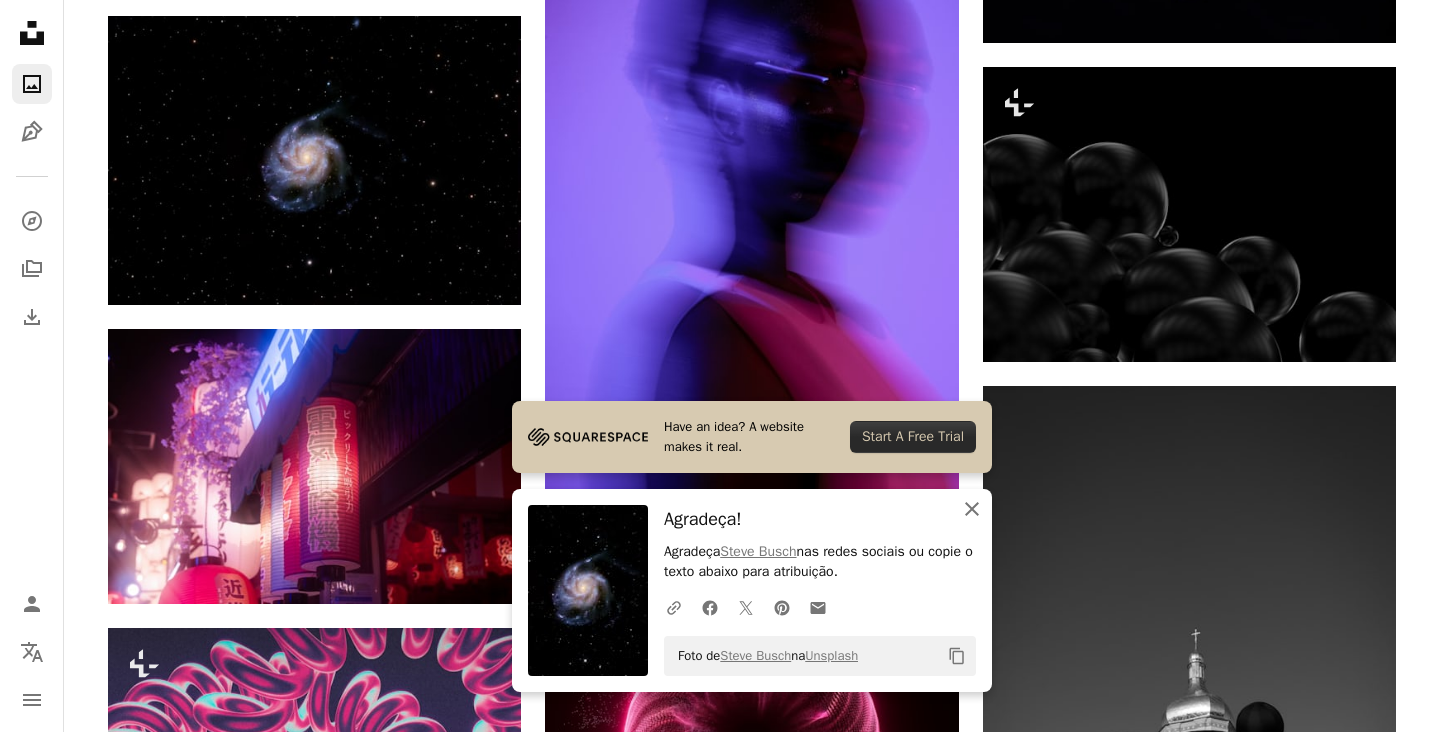 click on "An X shape" 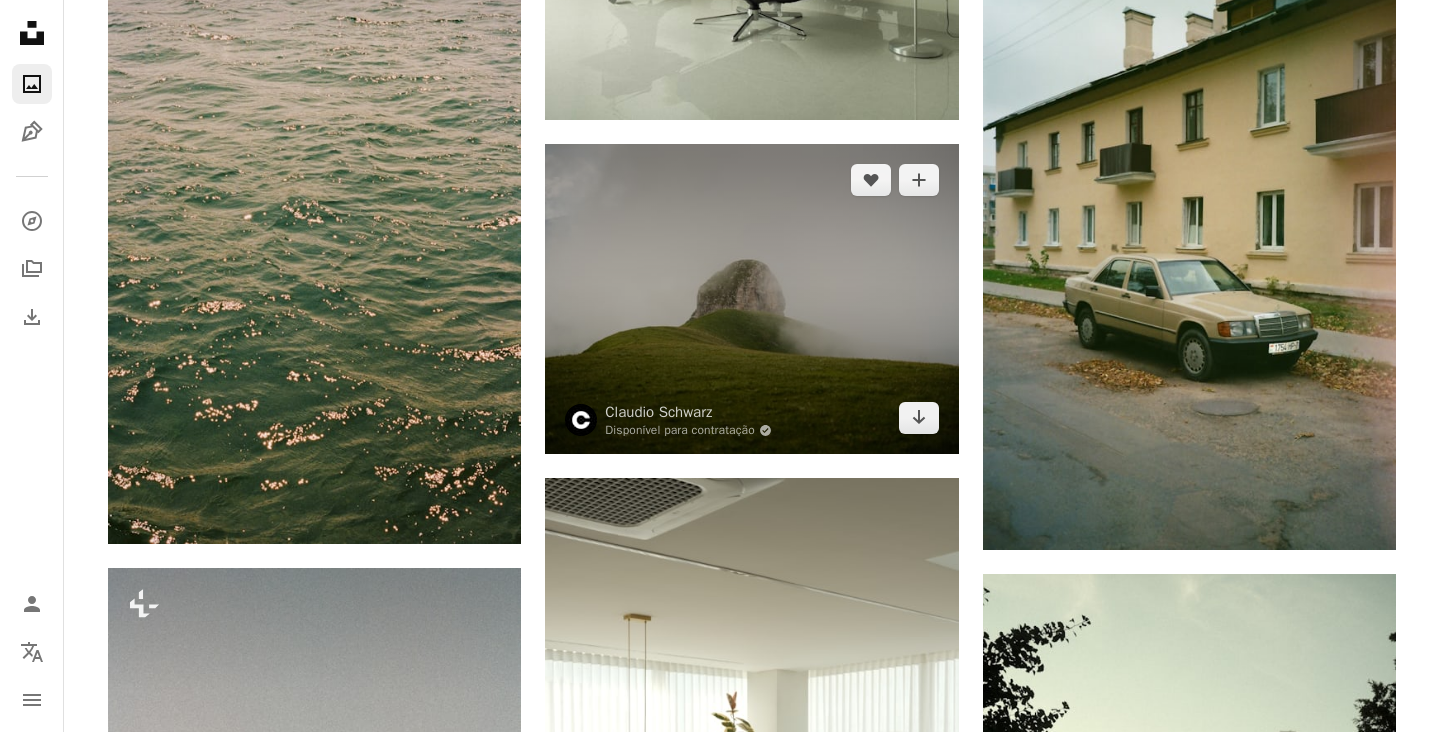 click at bounding box center [751, 299] 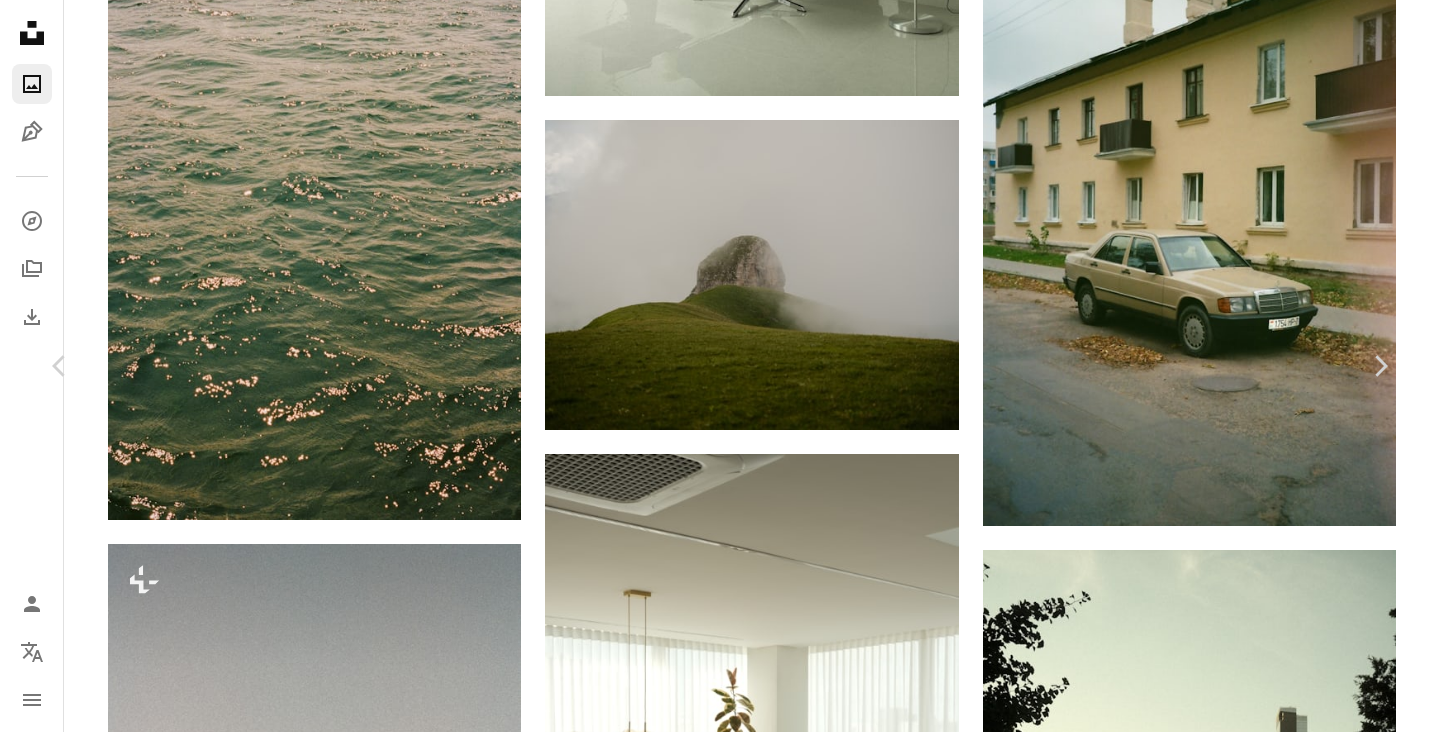 click on "An X shape Chevron left Chevron right Claudio Schwarz Disponível para contratação A checkmark inside of a circle A heart A plus sign Baixar gratuitamente Chevron down Zoom in Visualizações 105.898 Downloads 1.007 A forward-right arrow Compartilhar Info icon Informações More Actions Calendar outlined Publicada  há 2 semanas Camera FUJIFILM, GFX100S II Safety Uso gratuito sob a  Licença da Unsplash [COUNTRY] pedestrianismo caminhada Schweiz grama cenário campo tempo ao ar livre campo colina prado Imagens gratuitas Pesquise imagens premium relacionadas na iStock  |  Economize 20% com o código UNSPLASH20 Imagens relacionadas A heart A plus sign Alin Gavriliuc Disponível para contratação A checkmark inside of a circle Arrow pointing down Plus sign for Unsplash+ A heart A plus sign Colin + Meg Para  Unsplash+ A lock Baixar A heart A plus sign Robert Deppe Arrow pointing down A heart A plus sign Vero Eve Disponível para contratação A checkmark inside of a circle Arrow pointing down A heart A plus sign" at bounding box center (720, 3317) 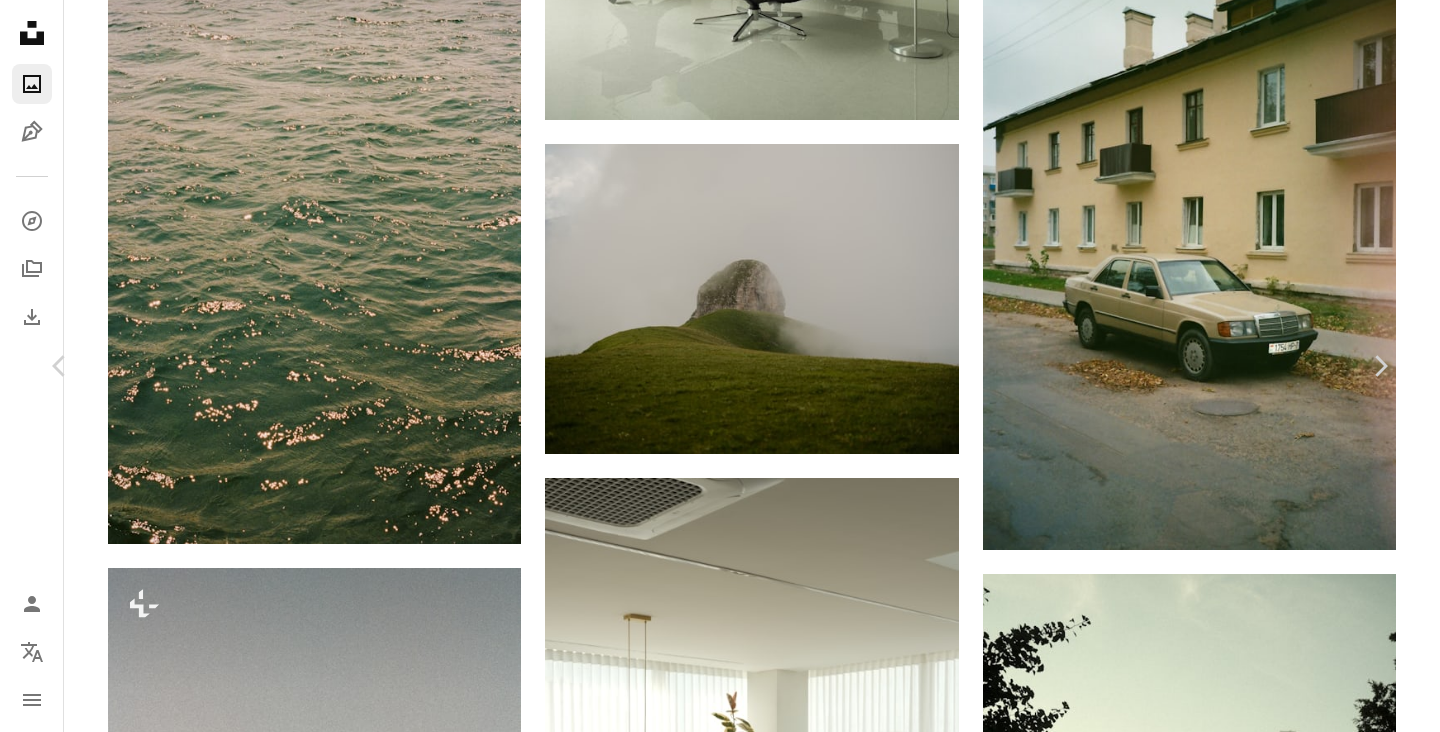 scroll, scrollTop: 0, scrollLeft: 0, axis: both 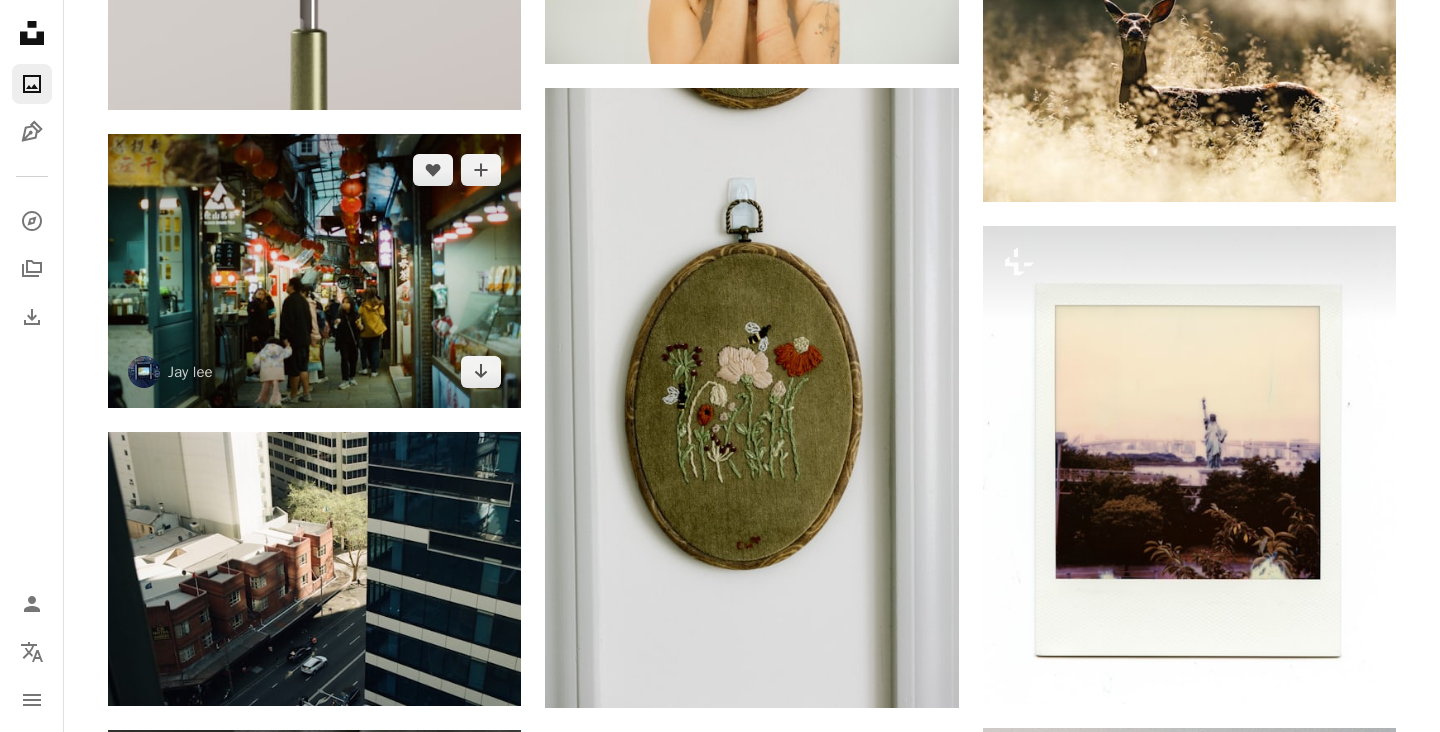 click at bounding box center (314, 271) 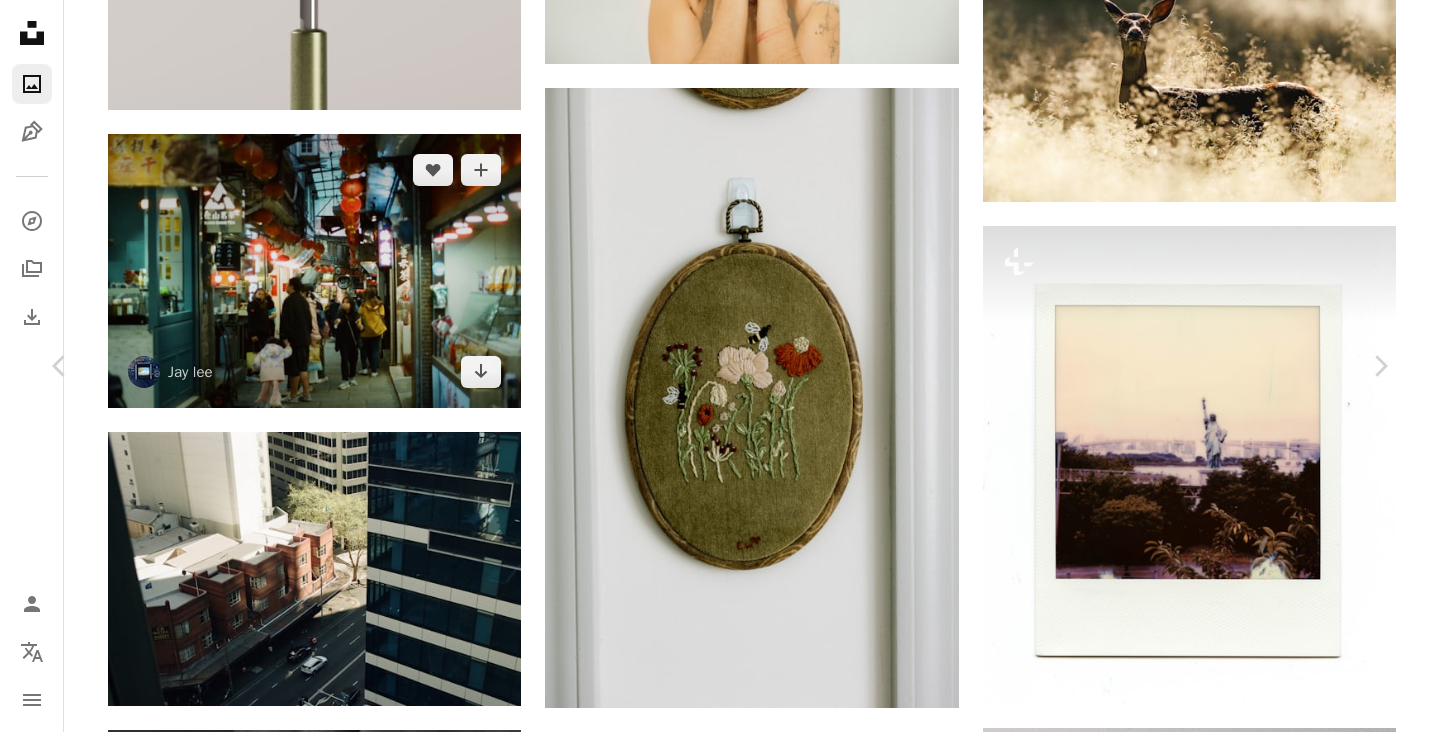 scroll, scrollTop: 1484, scrollLeft: 0, axis: vertical 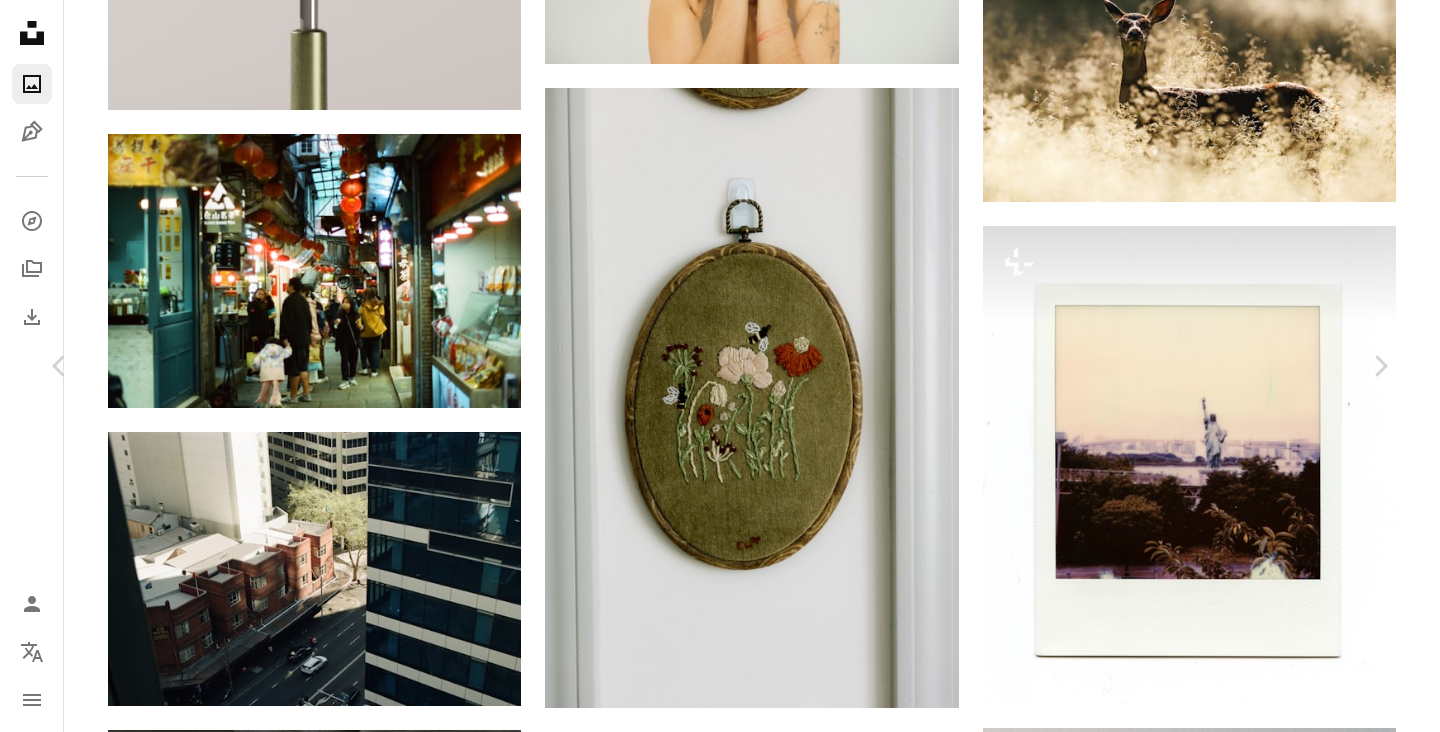 click at bounding box center [325, 3453] 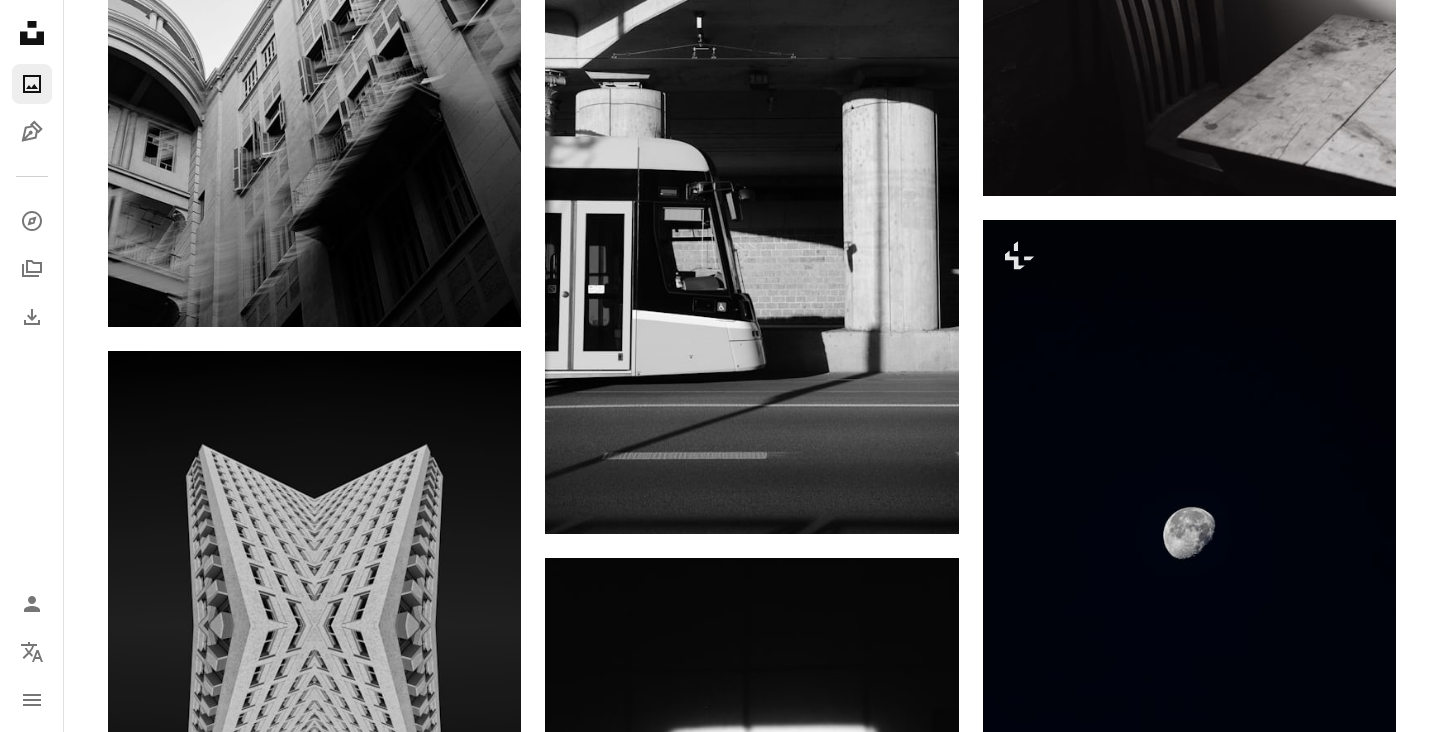 scroll, scrollTop: 0, scrollLeft: 0, axis: both 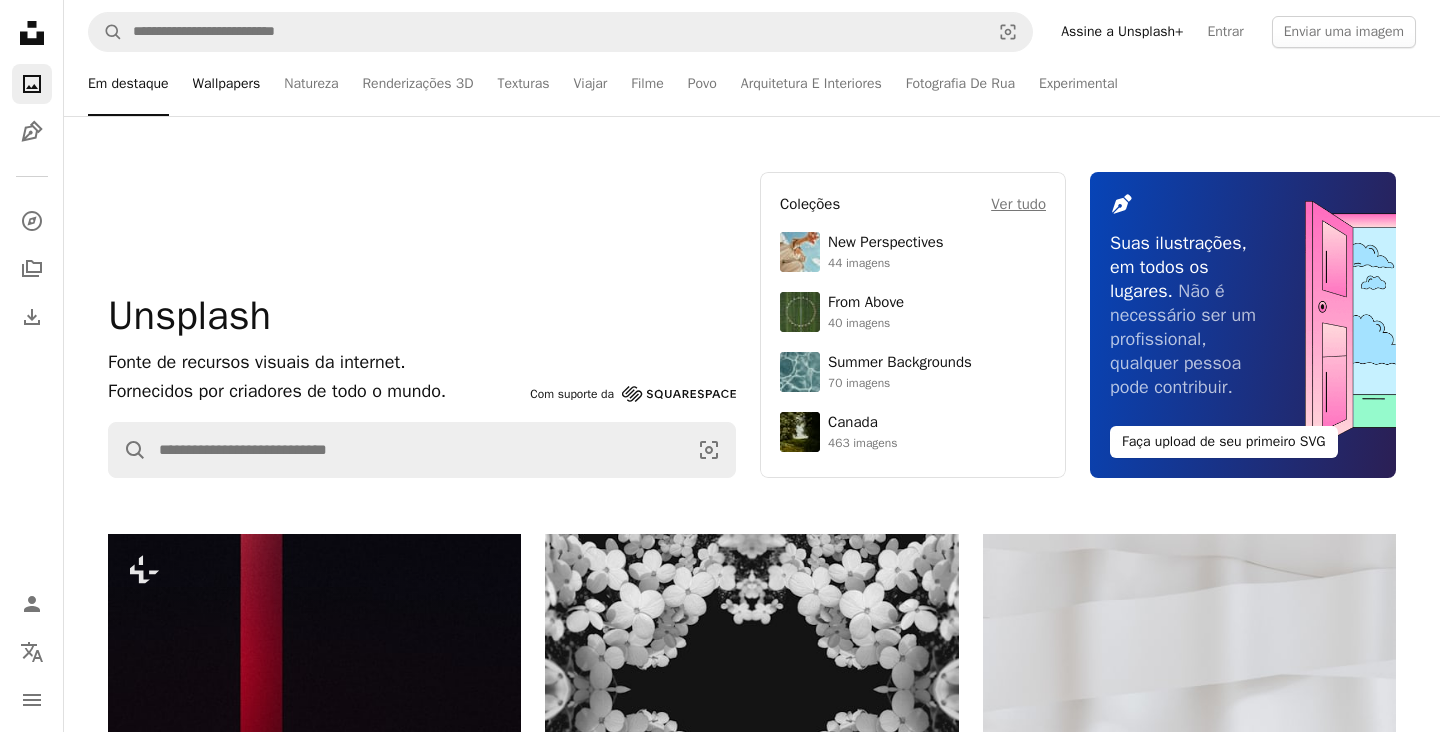 click on "Wallpapers" at bounding box center (227, 84) 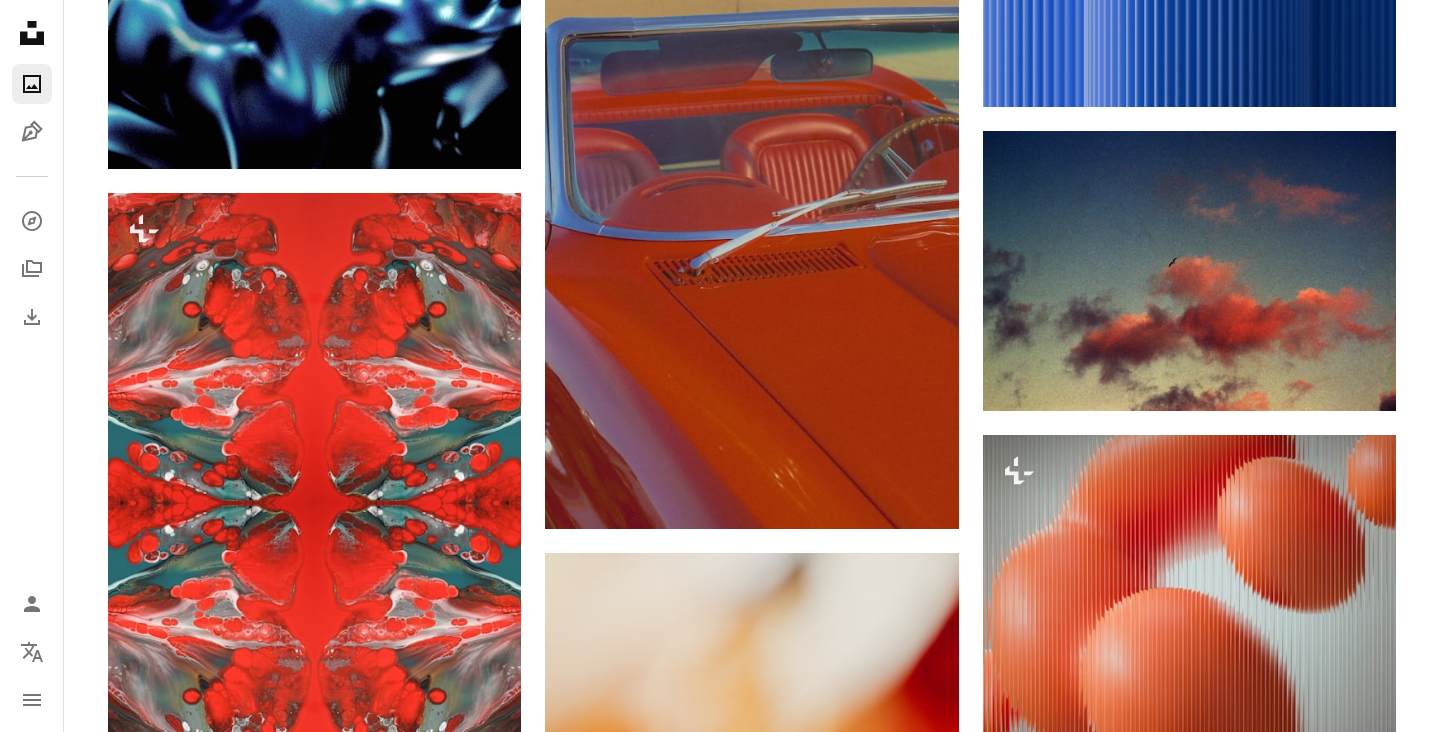 scroll, scrollTop: 1201, scrollLeft: 0, axis: vertical 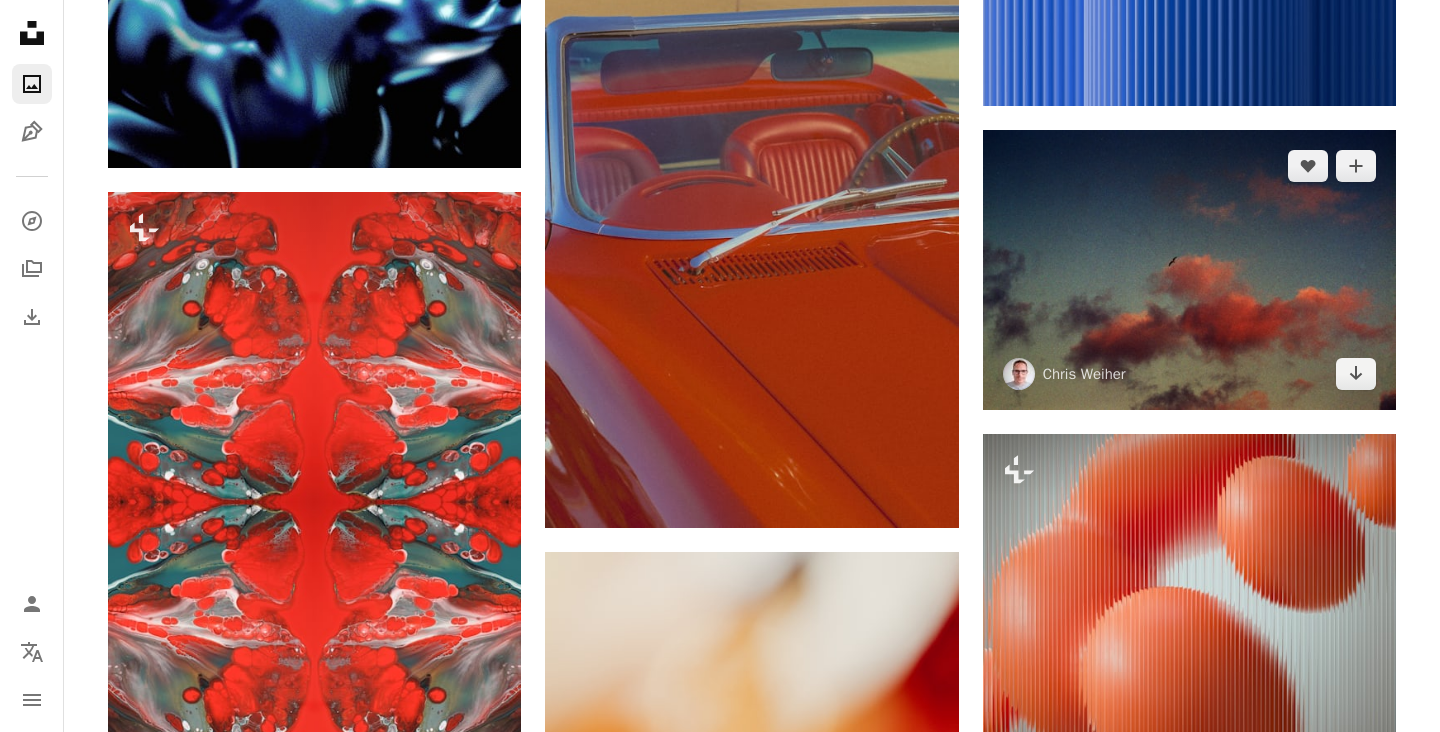 click at bounding box center (1189, 270) 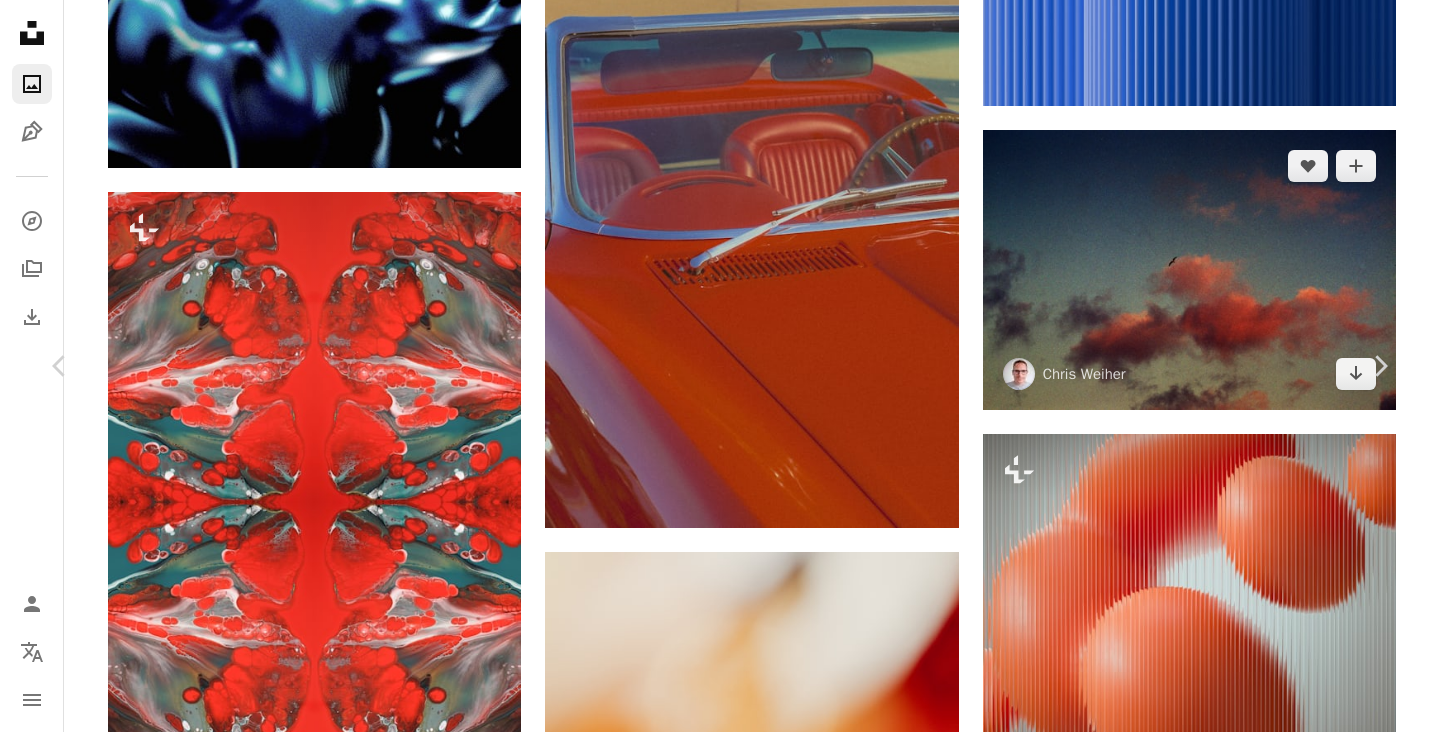 scroll, scrollTop: 6012, scrollLeft: 0, axis: vertical 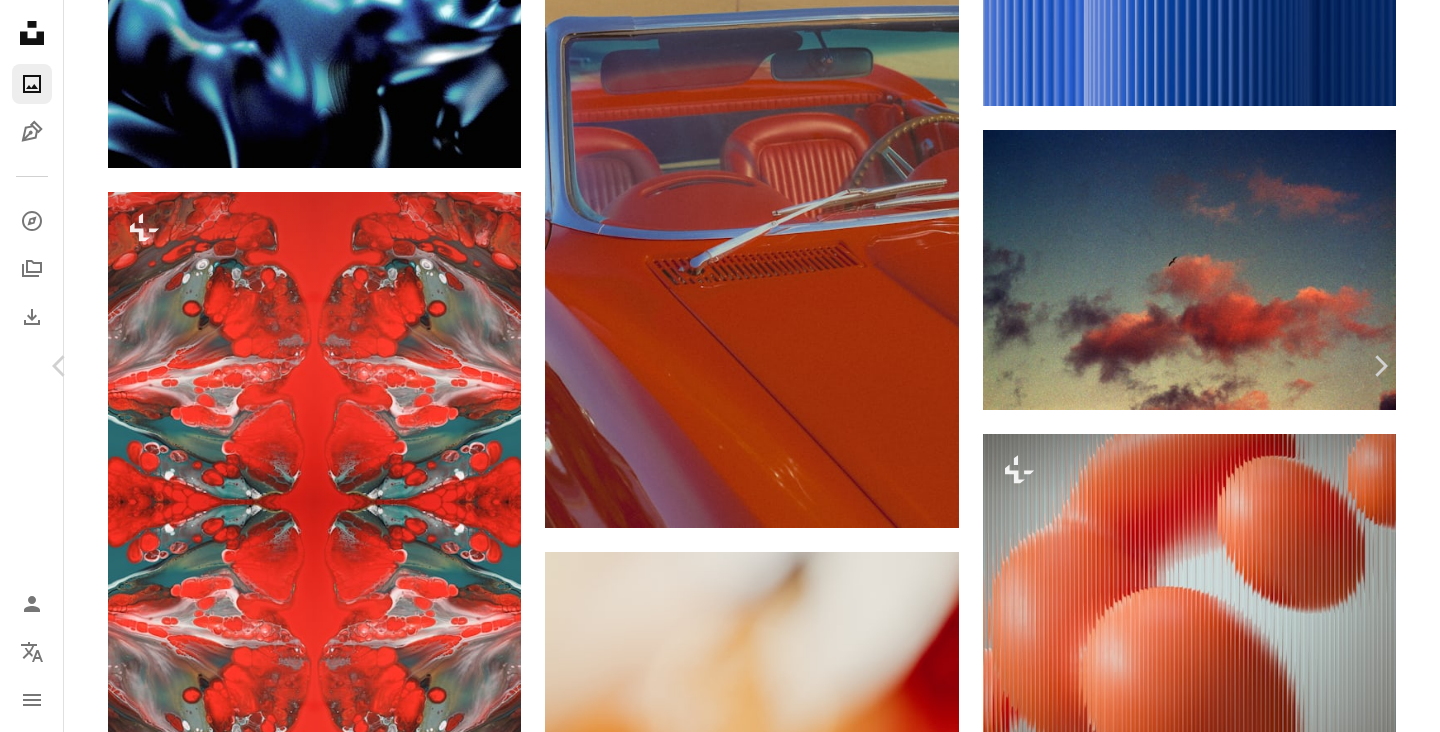 click on "An X shape Chevron left Chevron right Chris Weiher chrisvomradio A heart A plus sign Baixar gratuitamente Chevron down Zoom in Visualizações 269.173 Downloads 1.255 Destaque em Wallpapers ,  Filme A forward-right arrow Compartilhar Info icon Informações More Actions A map marker [CITY], [COUNTRY] Calendar outlined Publicada  há 3 semanas Camera Plustek, OpticFilm 8300i Safety Uso gratuito sob a  Licença da Unsplash ocaso Wallpapers Fundos fotografia de filmes foto do filme fotografia analógica fotografia analógica filmado em filme foto analógica foto analógica animal pássaro Noite nuvem cenário tempo [CITY] ao ar livre voador cúmulo Planos de fundo Pesquise imagens premium relacionadas na iStock  |  Economize 20% com o código UNSPLASH20 Ver mais na iStock  ↗ Imagens relacionadas A heart A plus sign Egor Myznik Disponível para contratação A checkmark inside of a circle Arrow pointing down A heart A plus sign Jose Juárez Arrow pointing down A heart A plus sign Vikram Nair A heart Cj" at bounding box center [720, 3794] 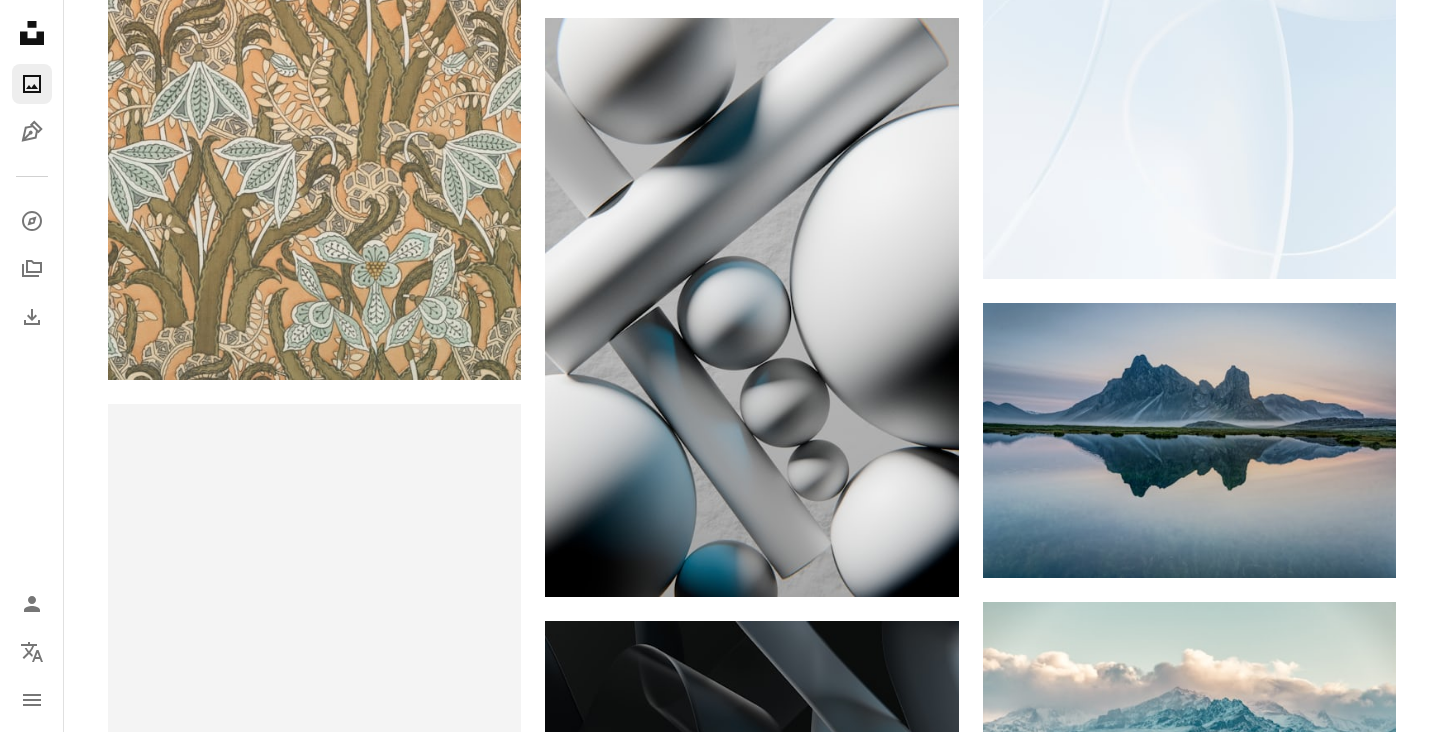 scroll, scrollTop: 5063, scrollLeft: 0, axis: vertical 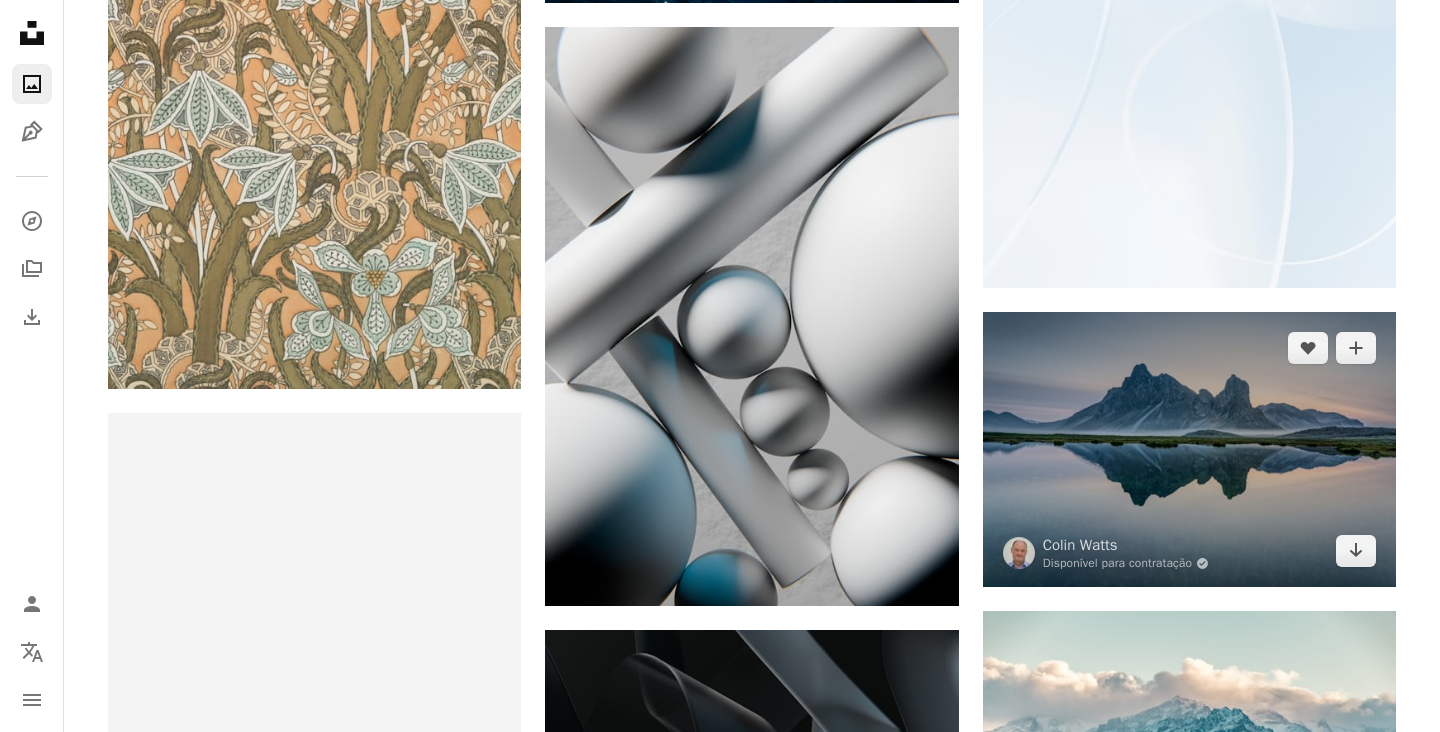 click at bounding box center (1189, 449) 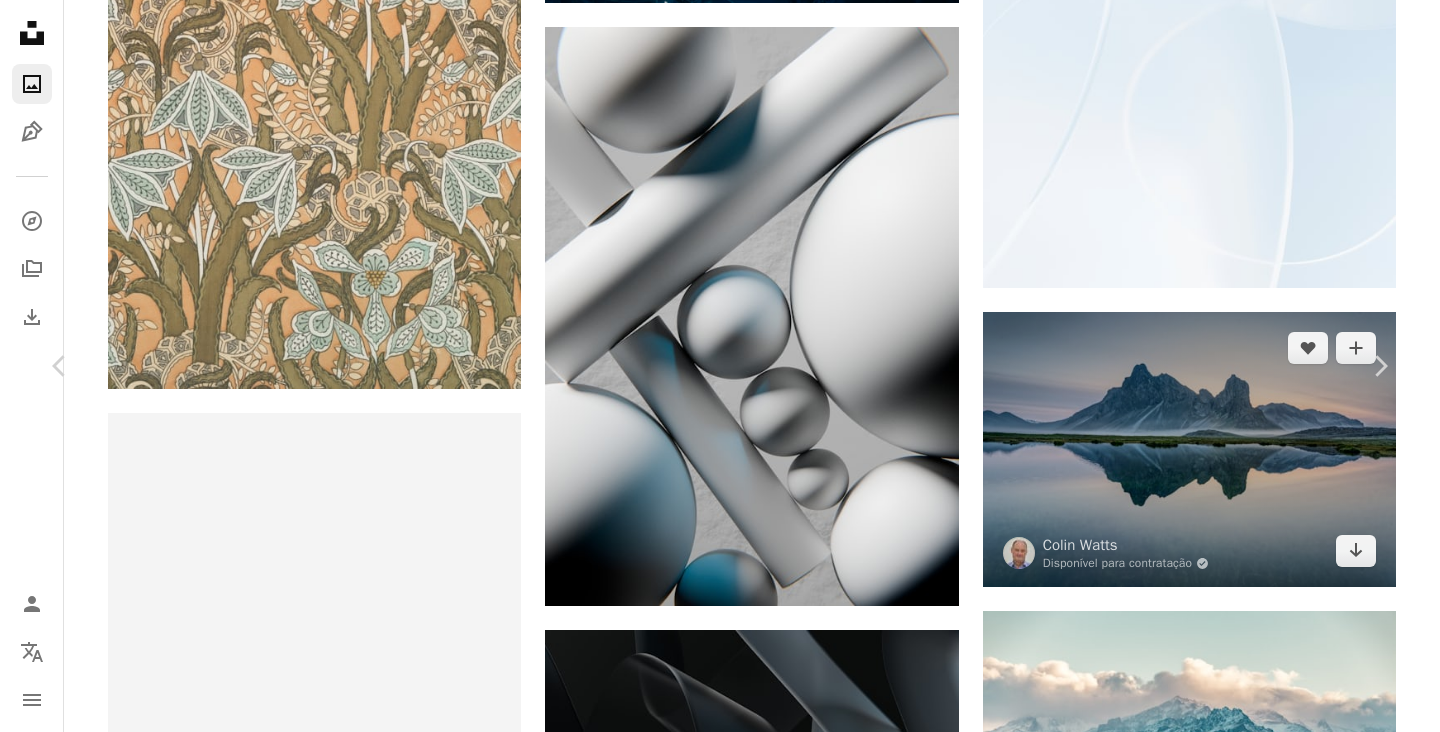 scroll, scrollTop: 825, scrollLeft: 0, axis: vertical 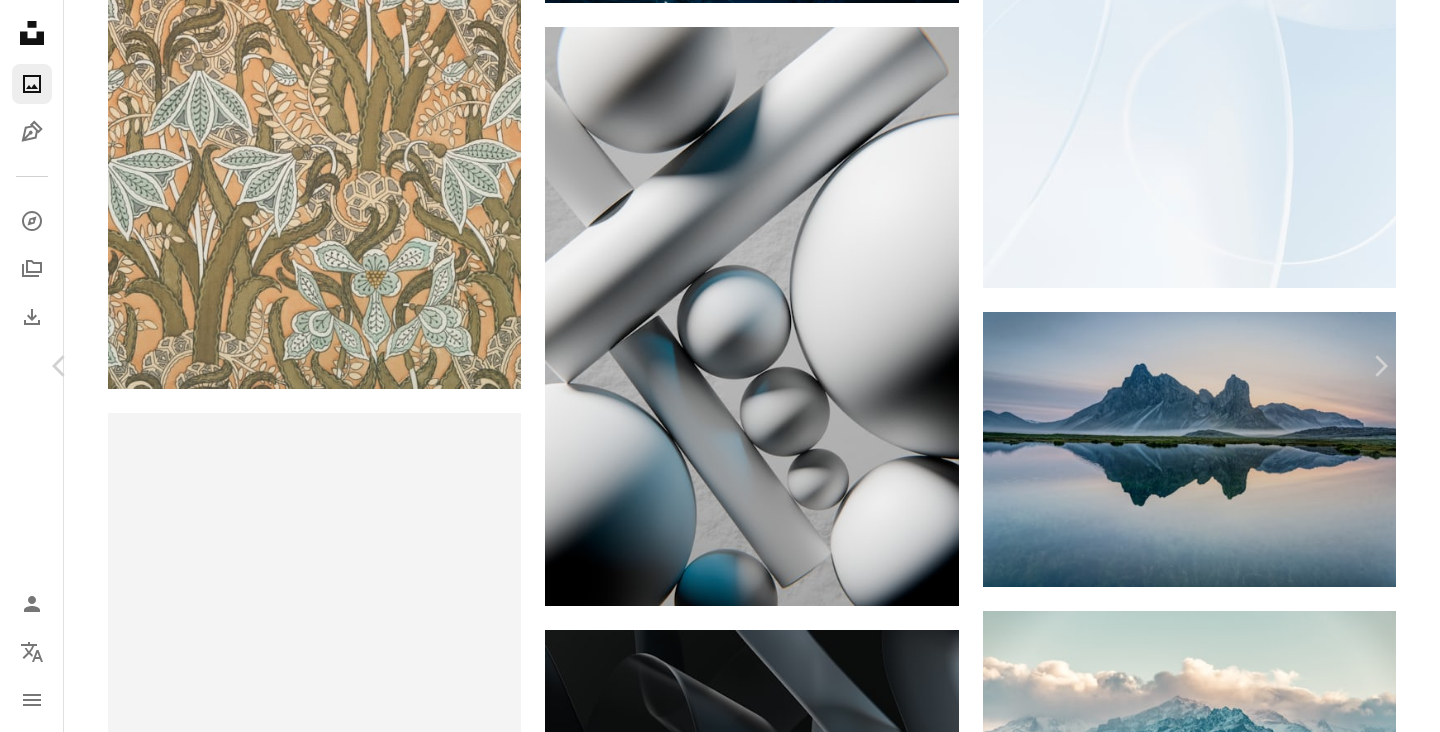 click on "Ver mais na iStock  ↗" at bounding box center (1148, 4301) 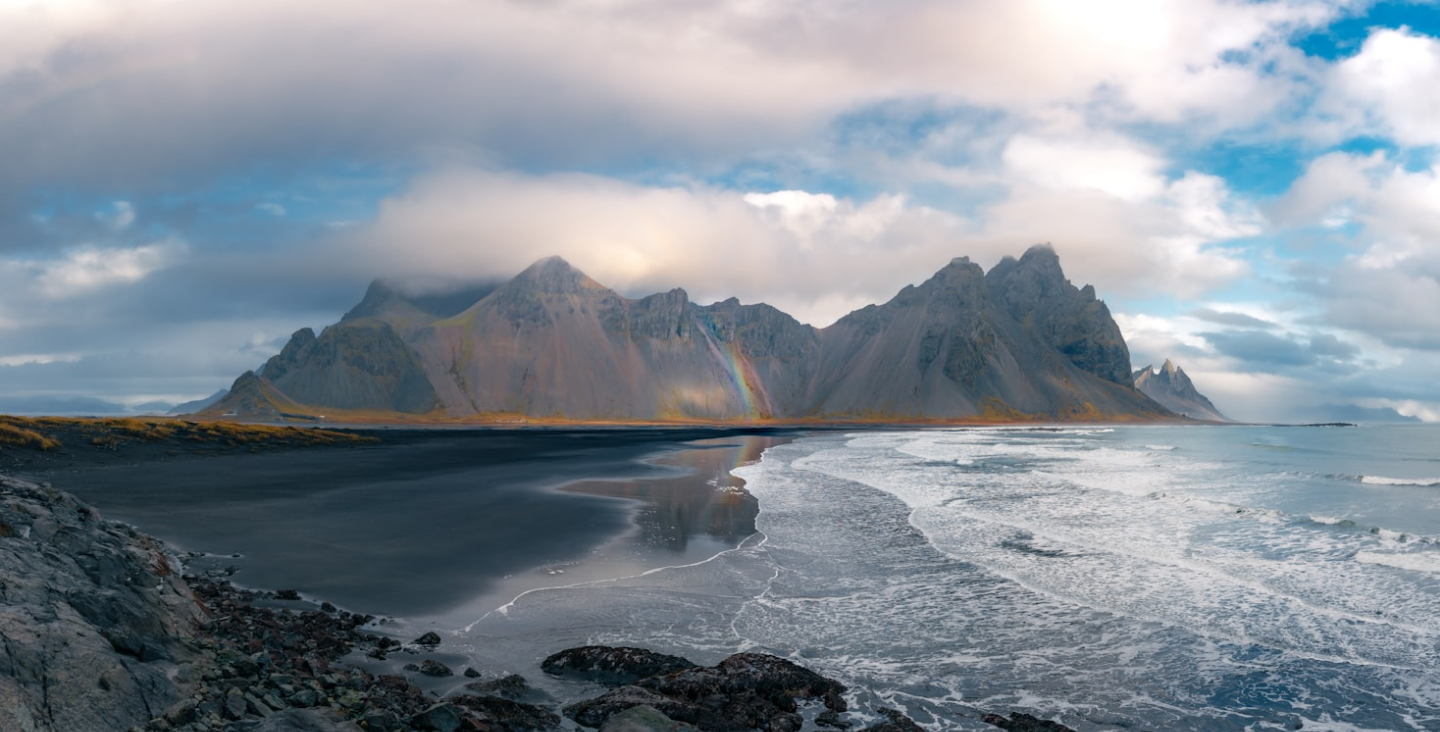 scroll, scrollTop: 0, scrollLeft: 0, axis: both 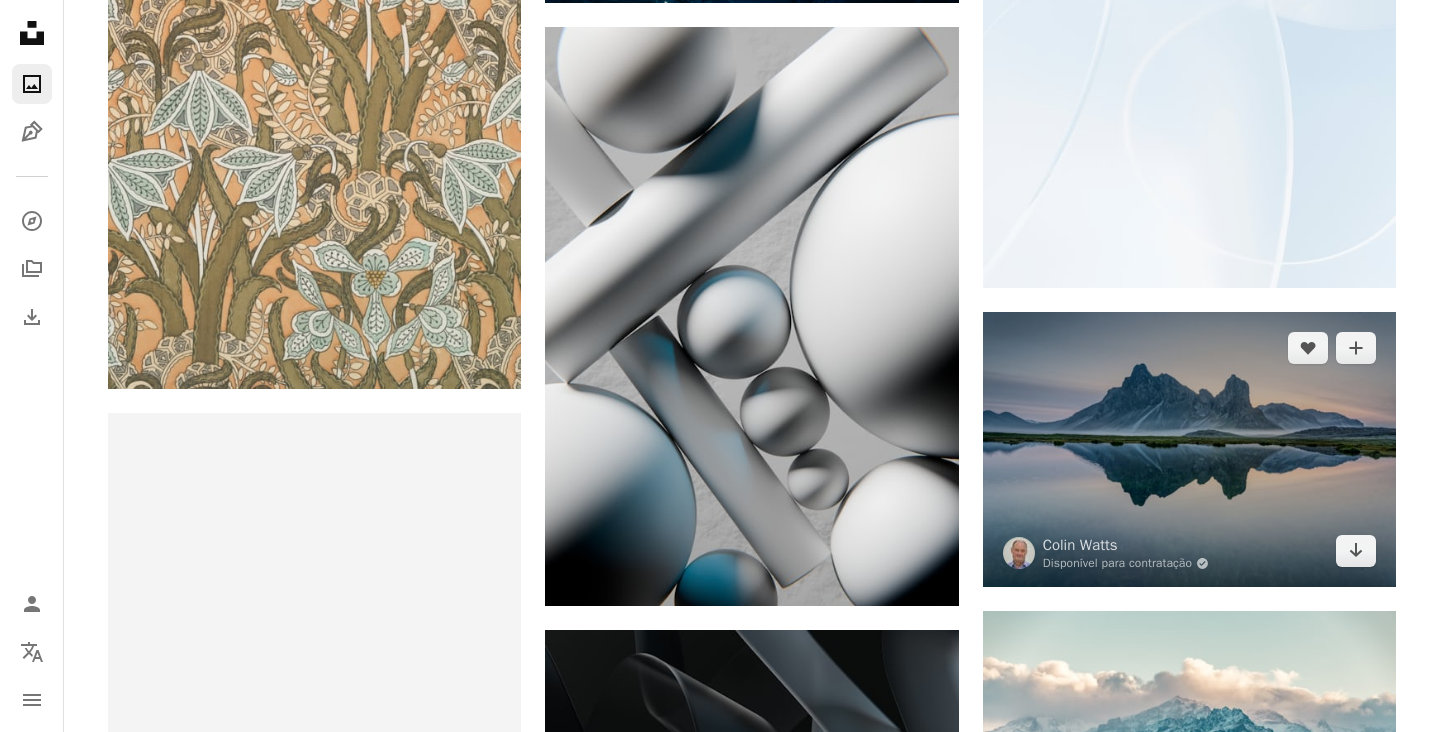 click at bounding box center (1189, 449) 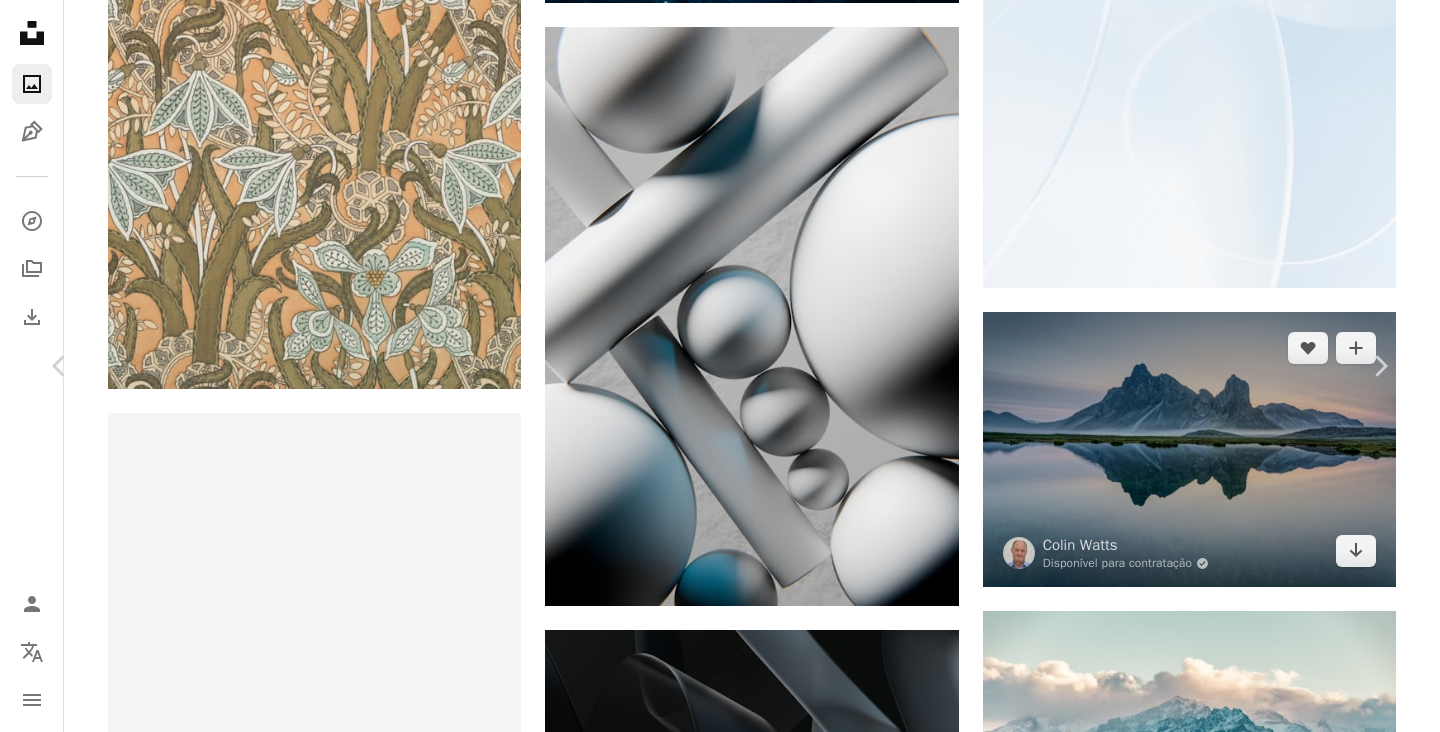 scroll, scrollTop: 2857, scrollLeft: 0, axis: vertical 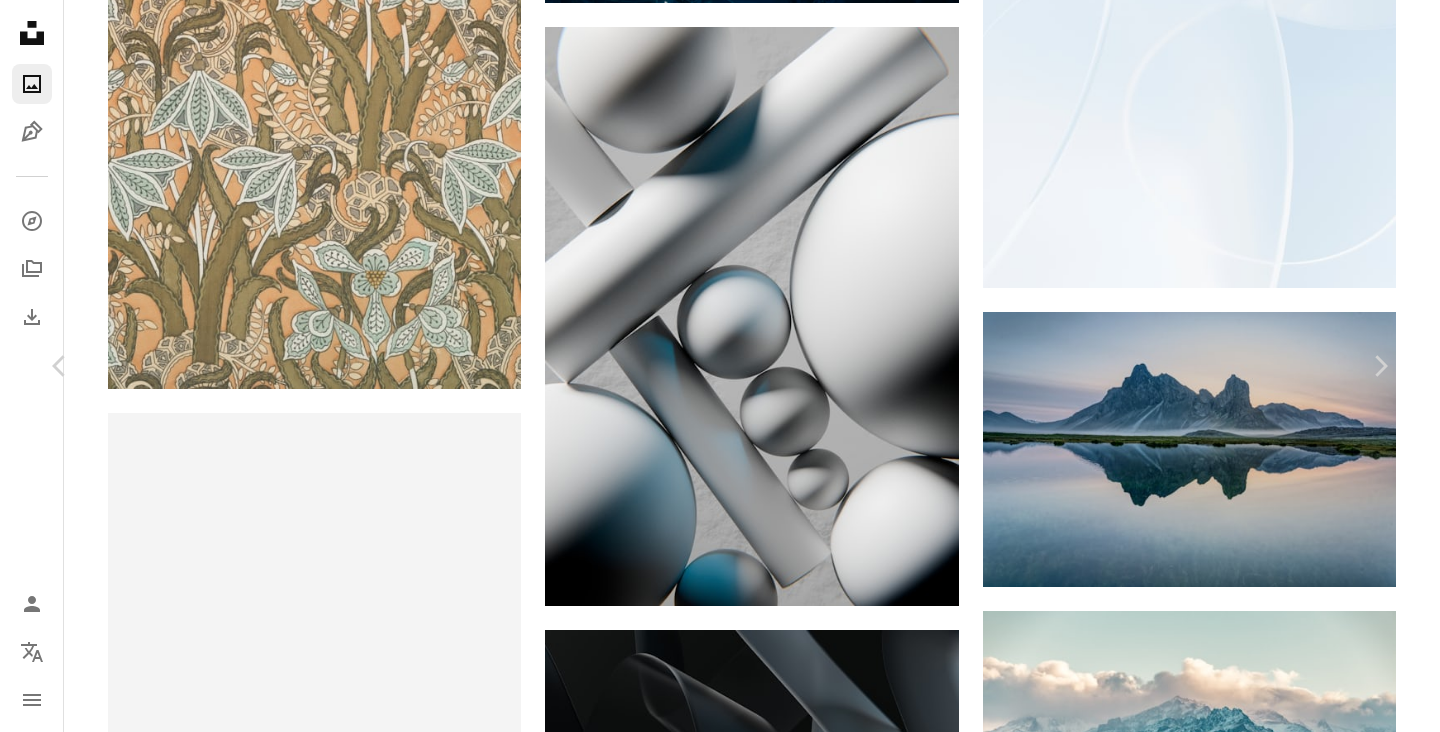 click at bounding box center [712, 4203] 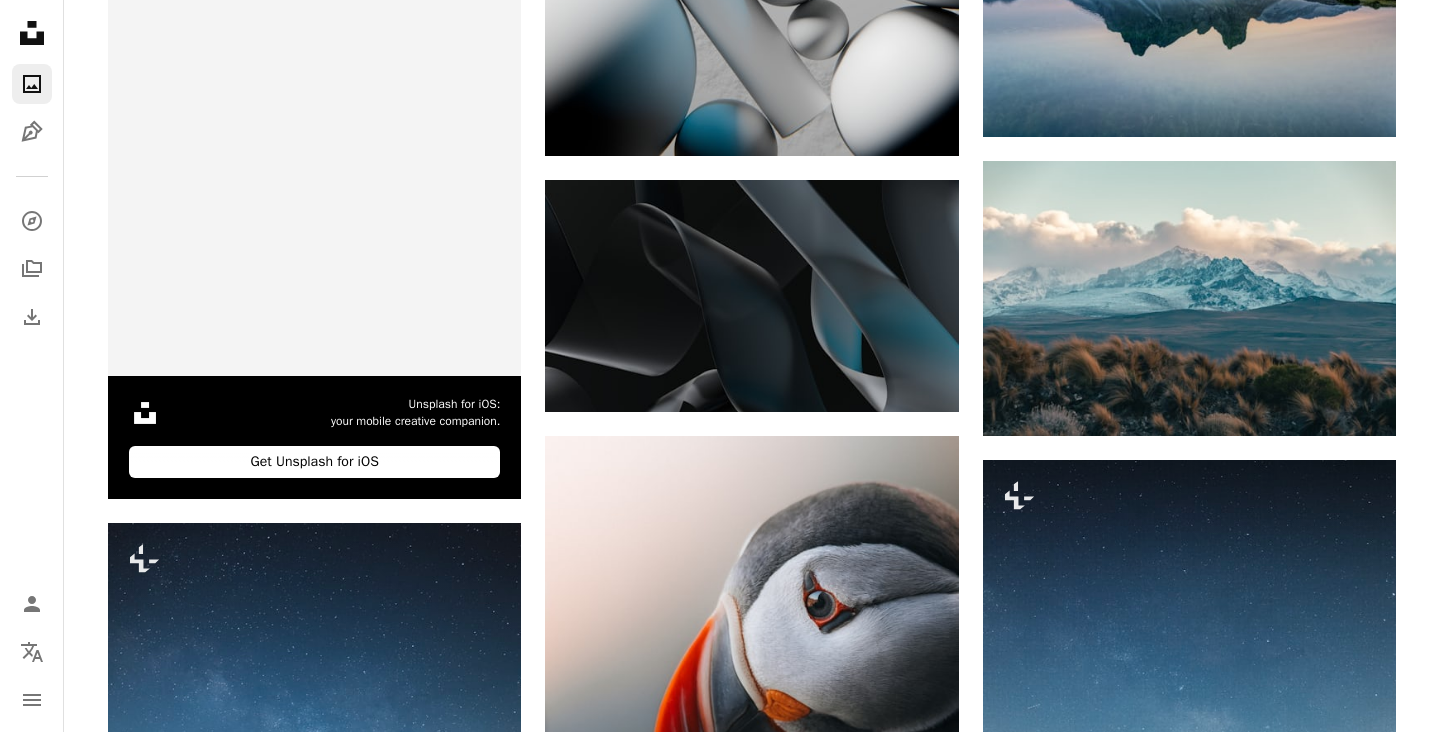 scroll, scrollTop: 5511, scrollLeft: 0, axis: vertical 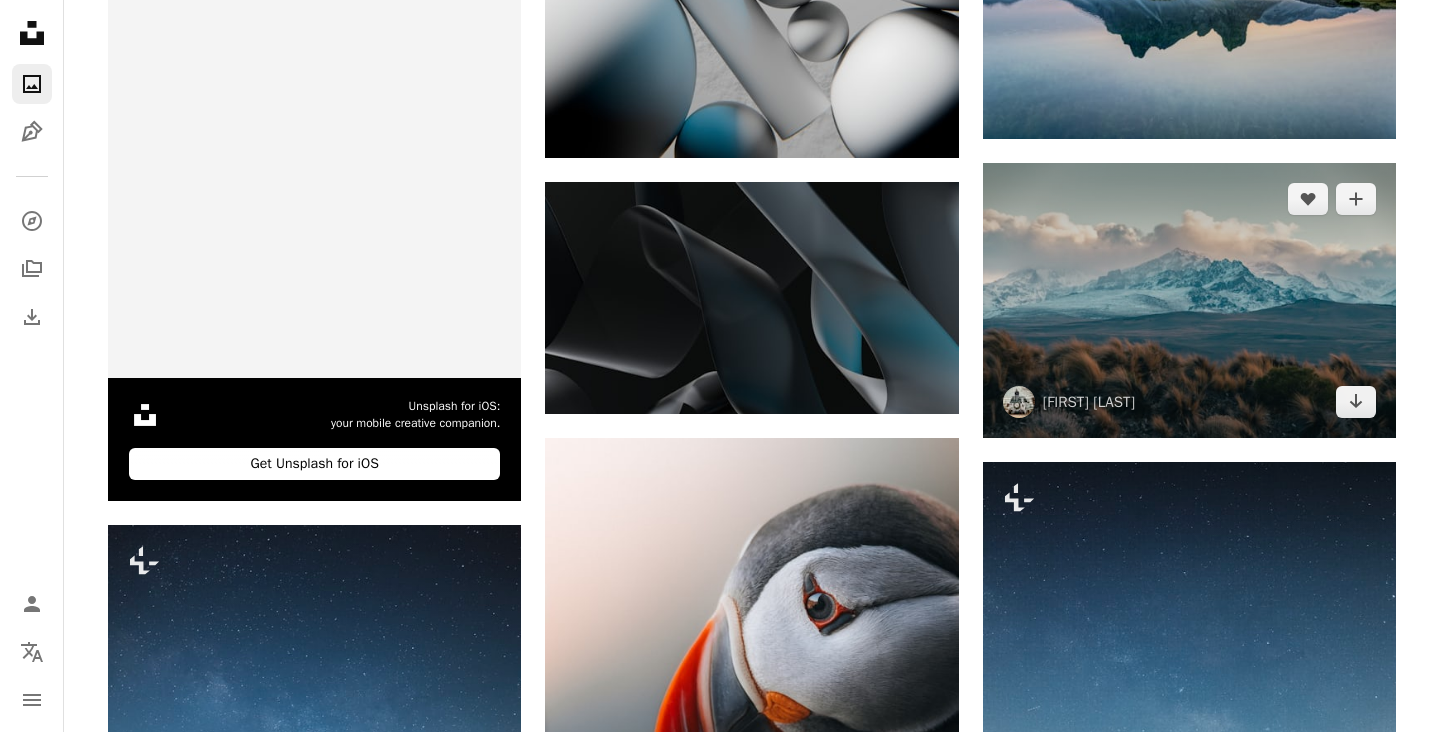 click at bounding box center (1189, 300) 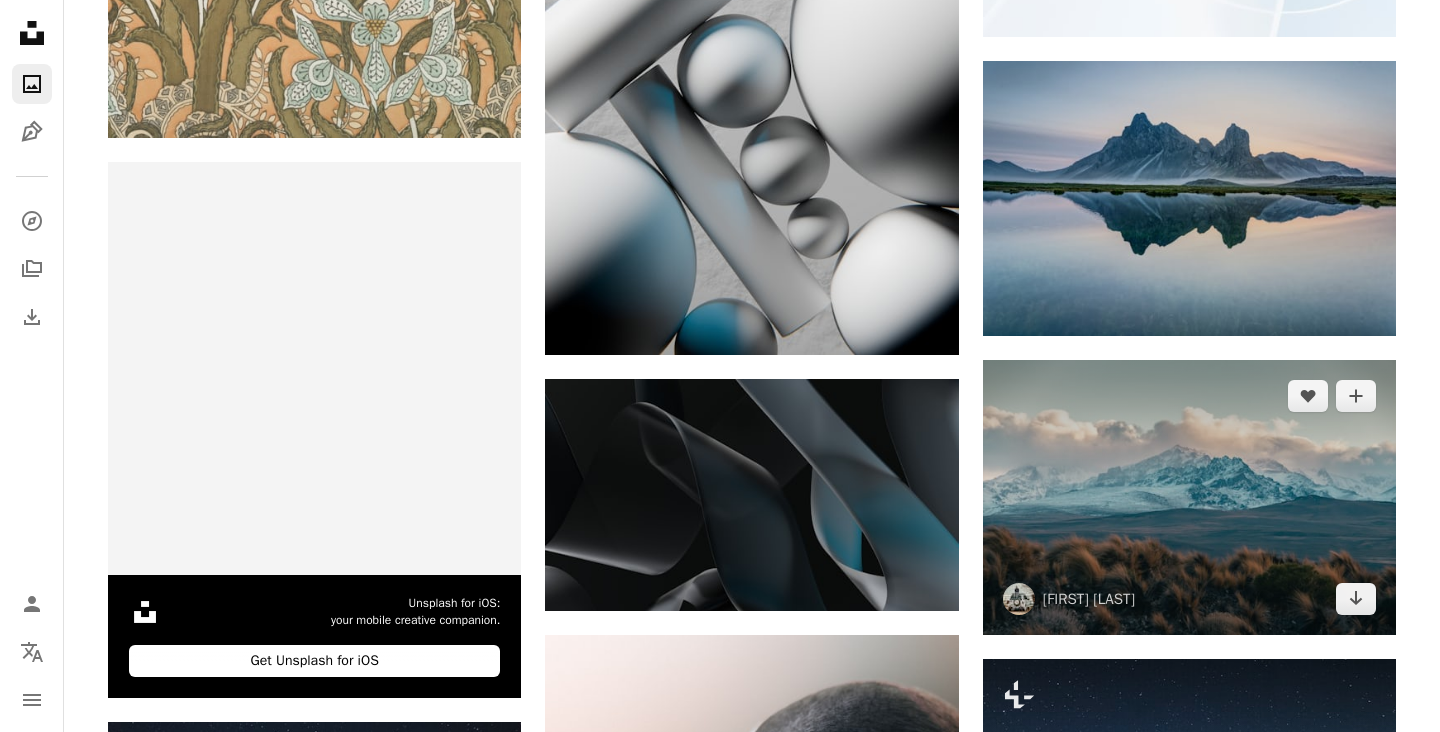 scroll, scrollTop: 5310, scrollLeft: 0, axis: vertical 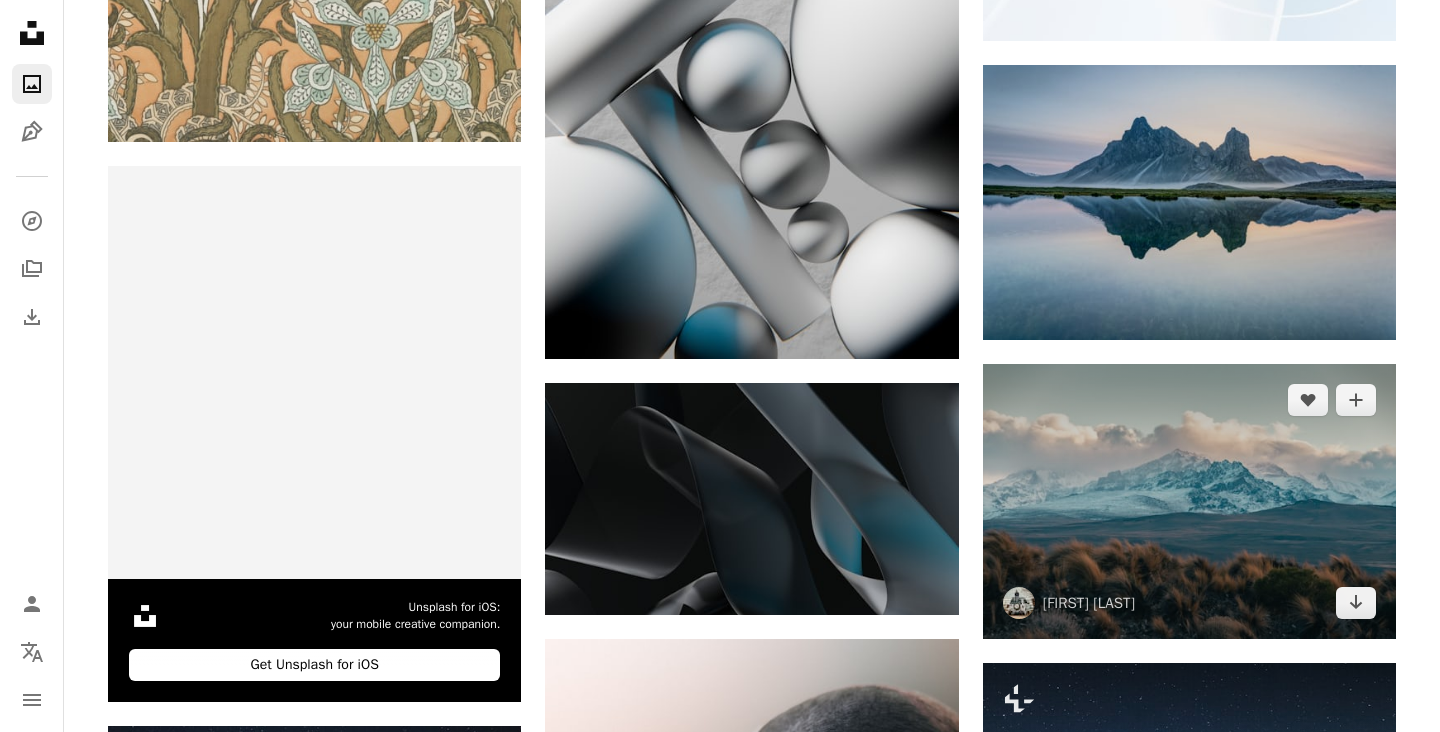 click at bounding box center [1189, 501] 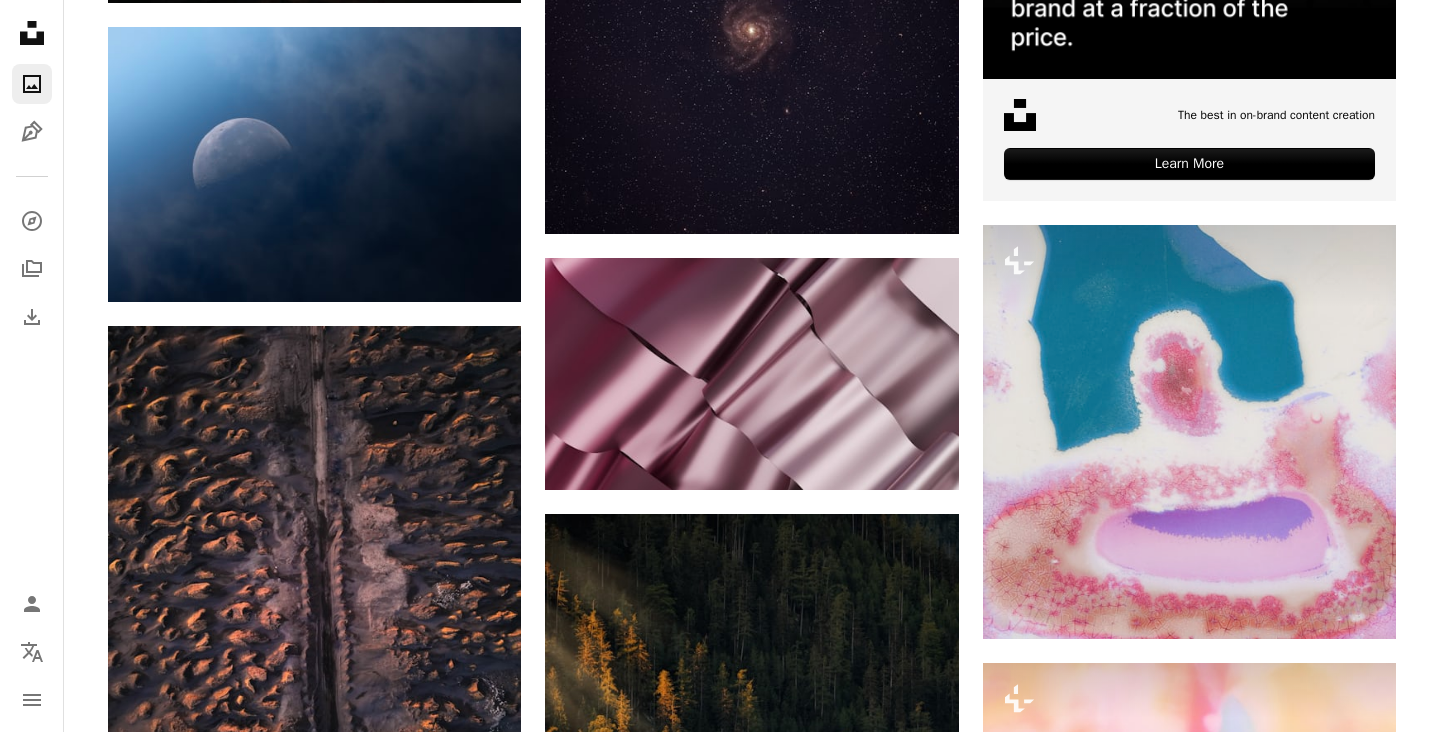 scroll, scrollTop: 6951, scrollLeft: 0, axis: vertical 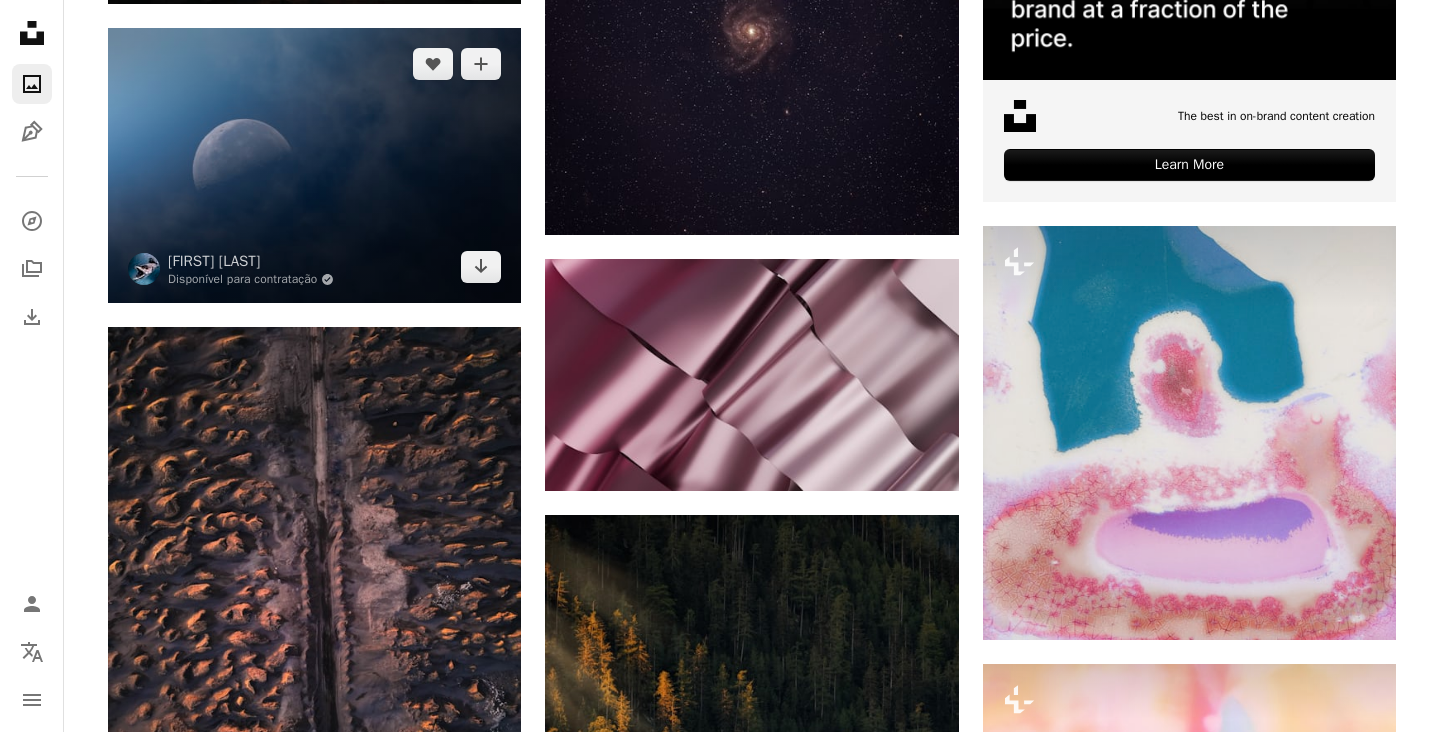 click at bounding box center (314, 165) 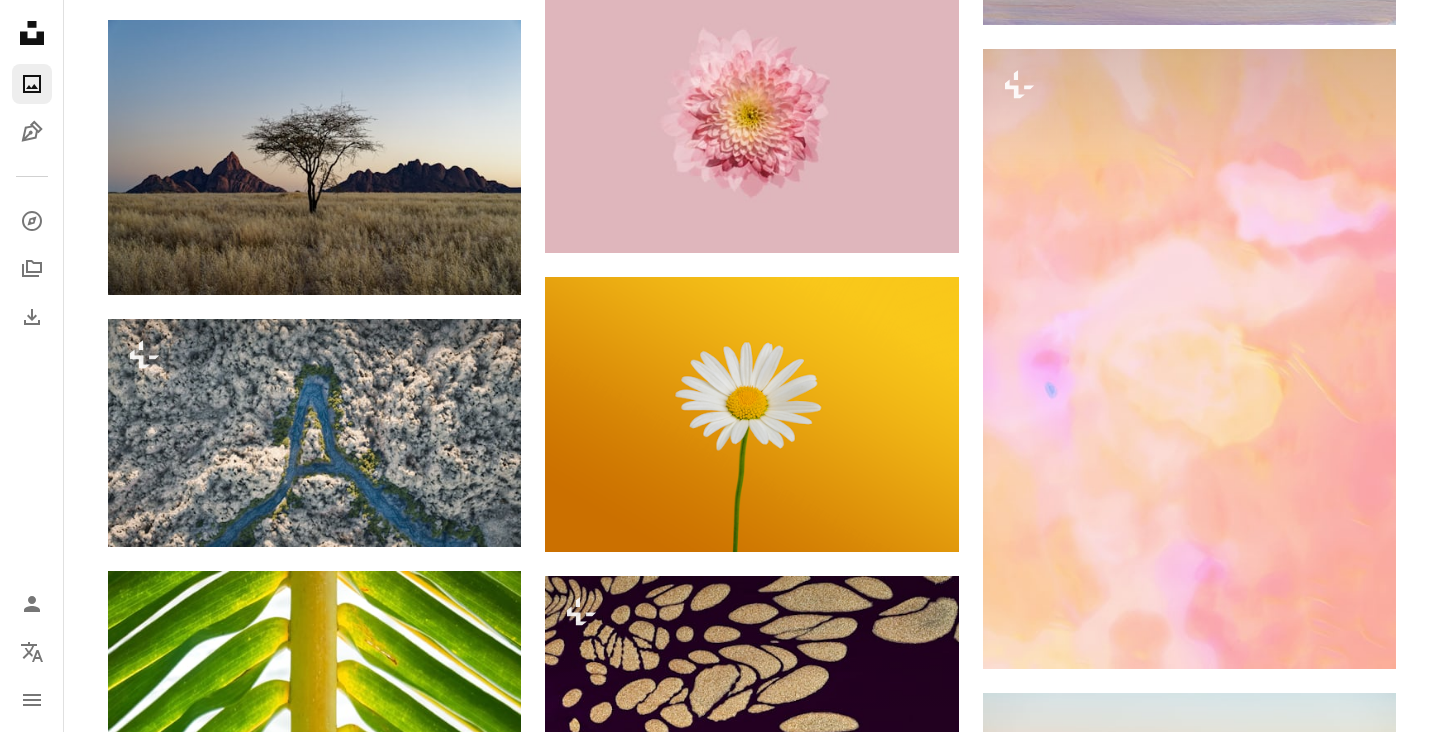 scroll, scrollTop: 8758, scrollLeft: 0, axis: vertical 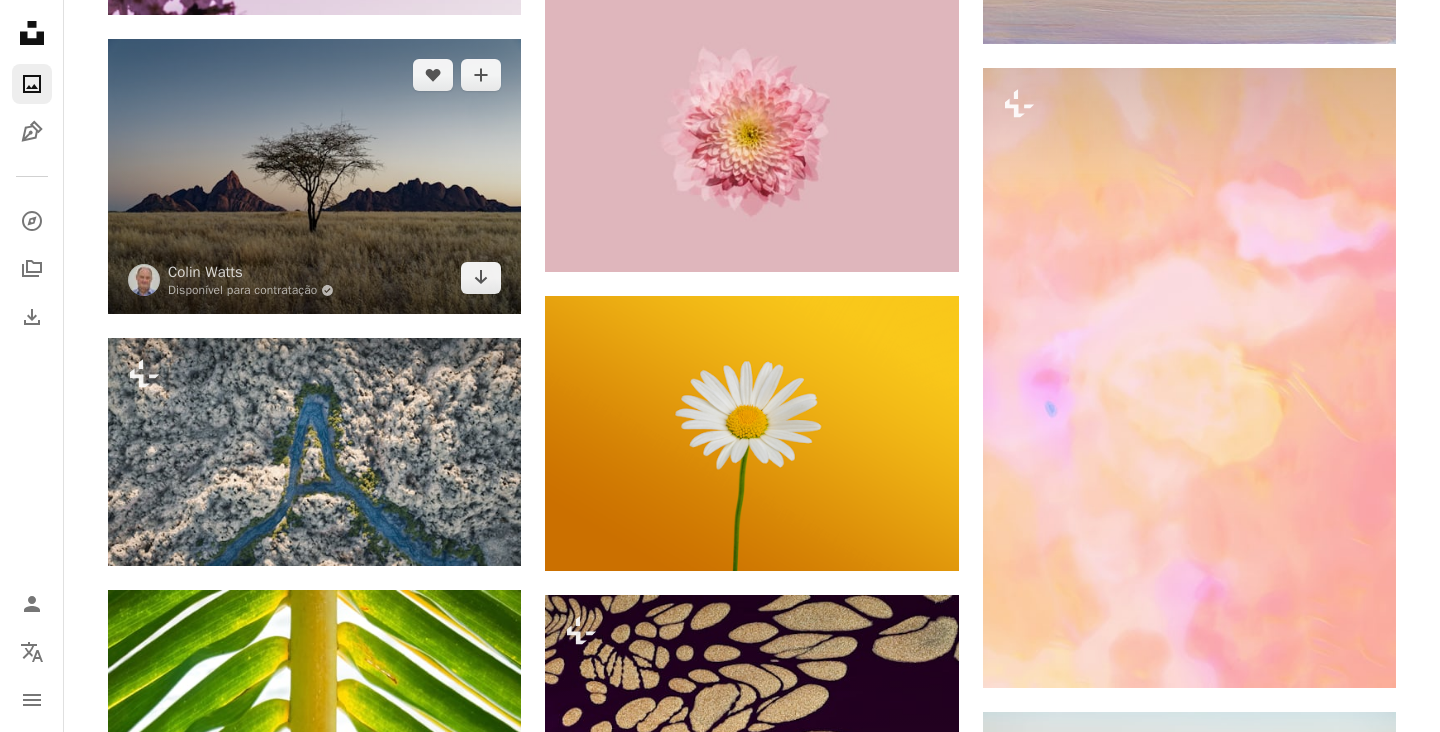 click at bounding box center (314, 176) 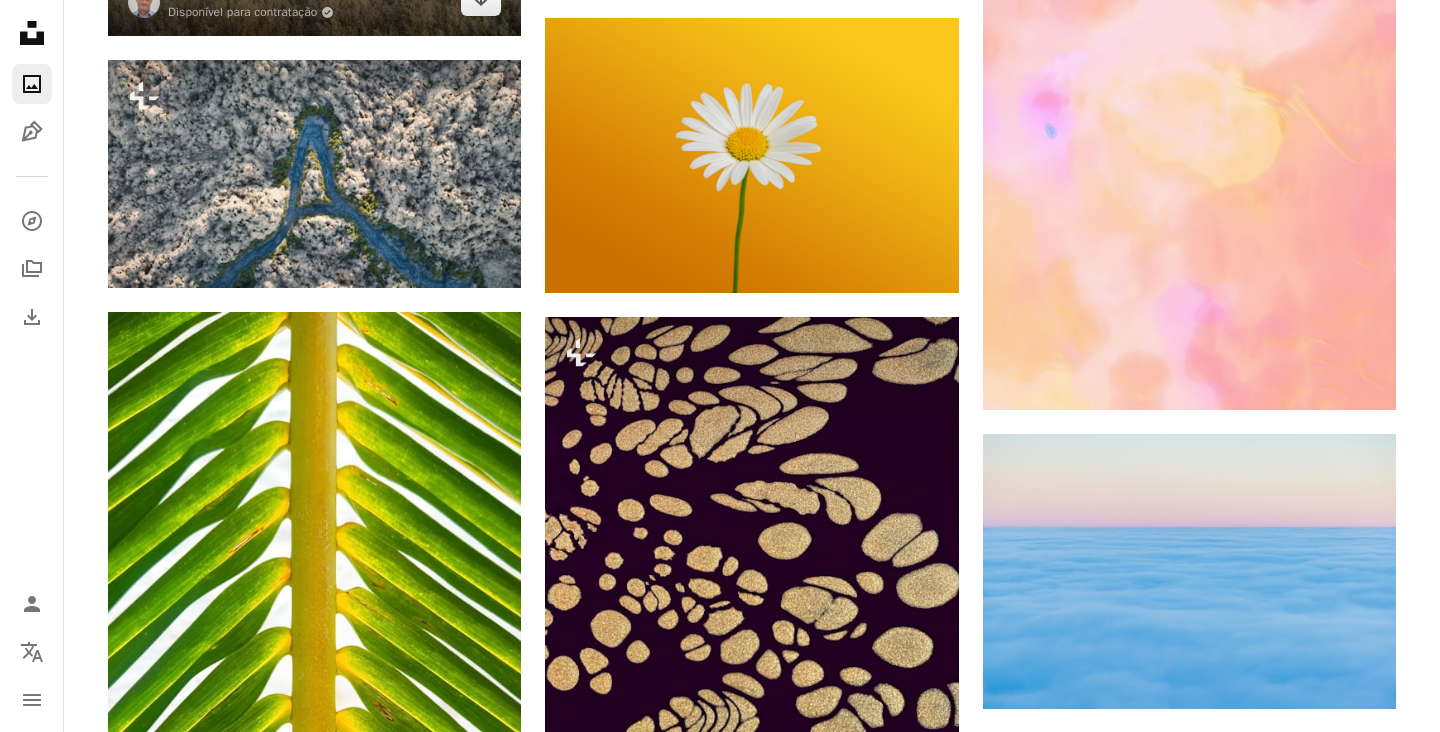 scroll, scrollTop: 9036, scrollLeft: 0, axis: vertical 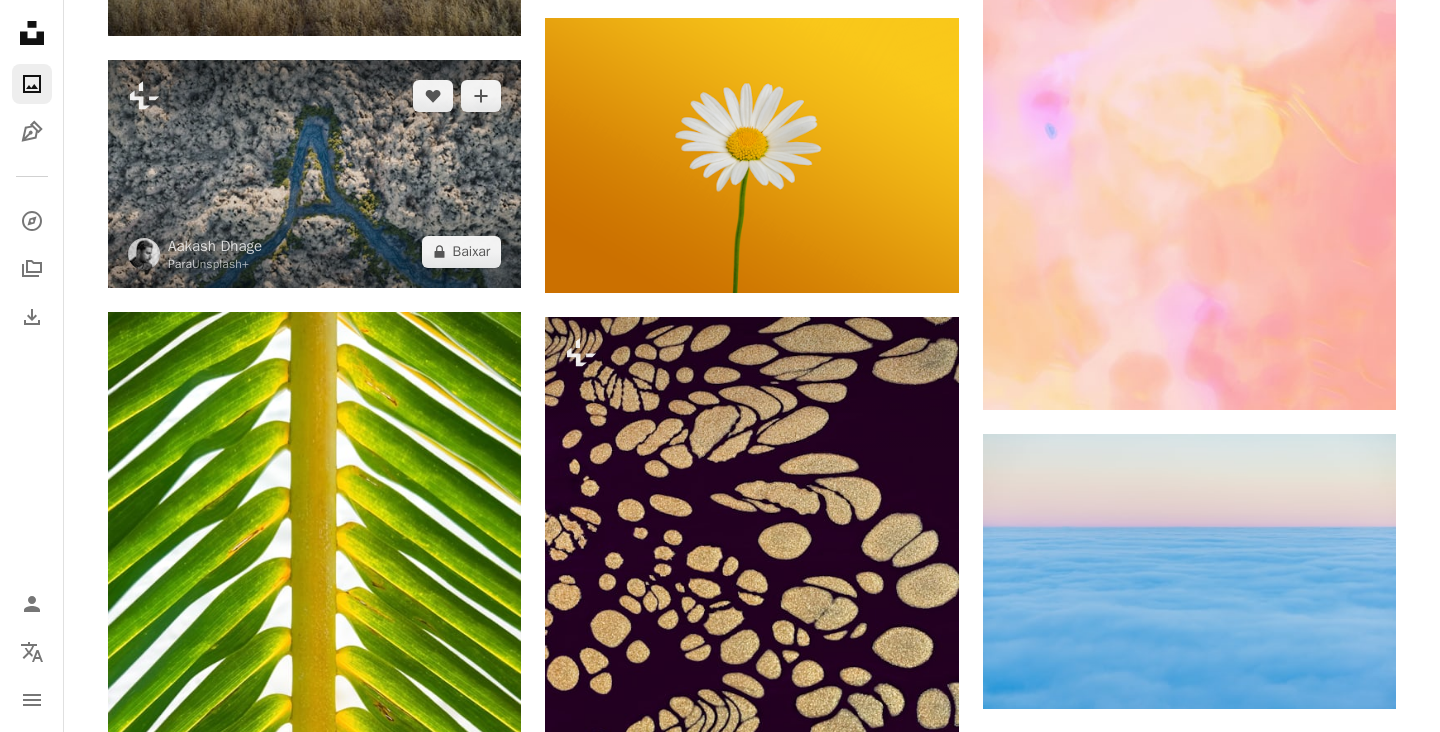 click at bounding box center [314, 173] 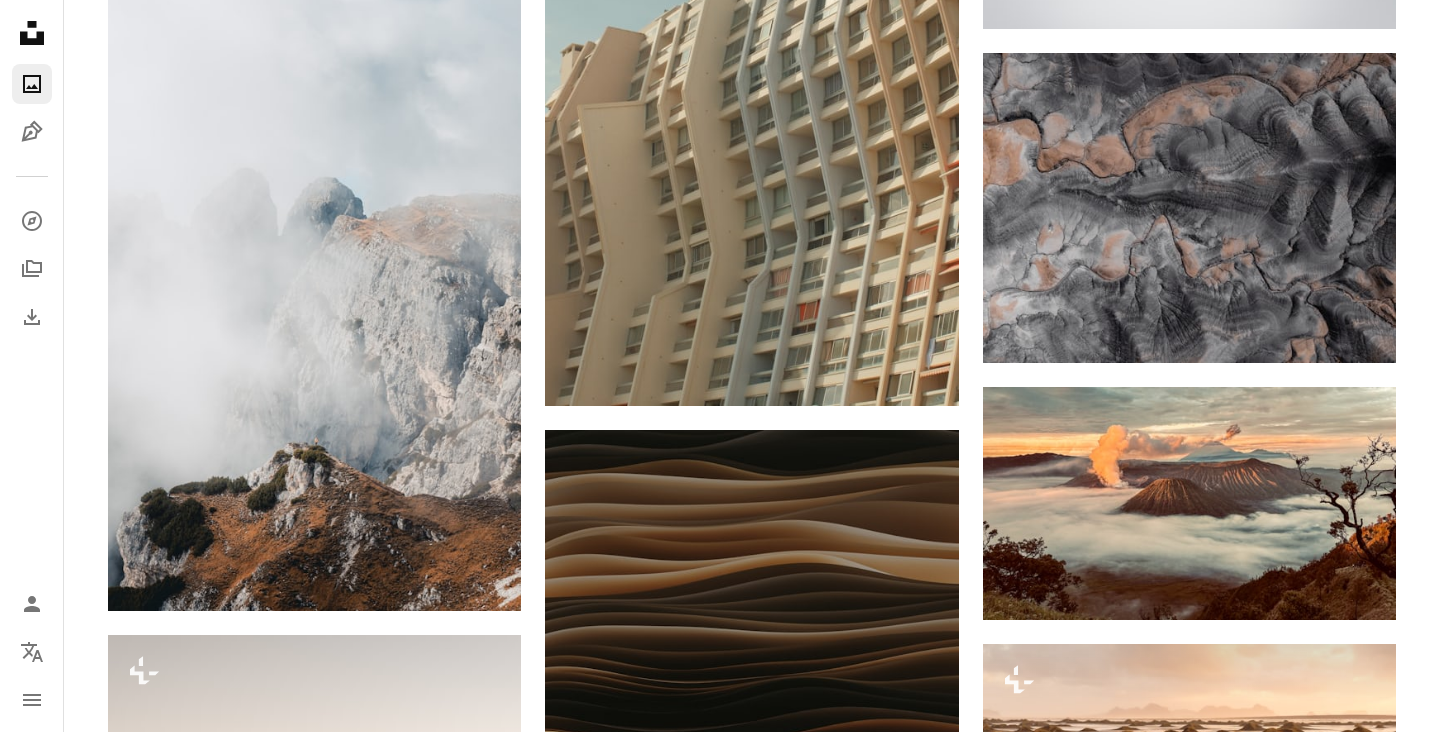 scroll, scrollTop: 10962, scrollLeft: 0, axis: vertical 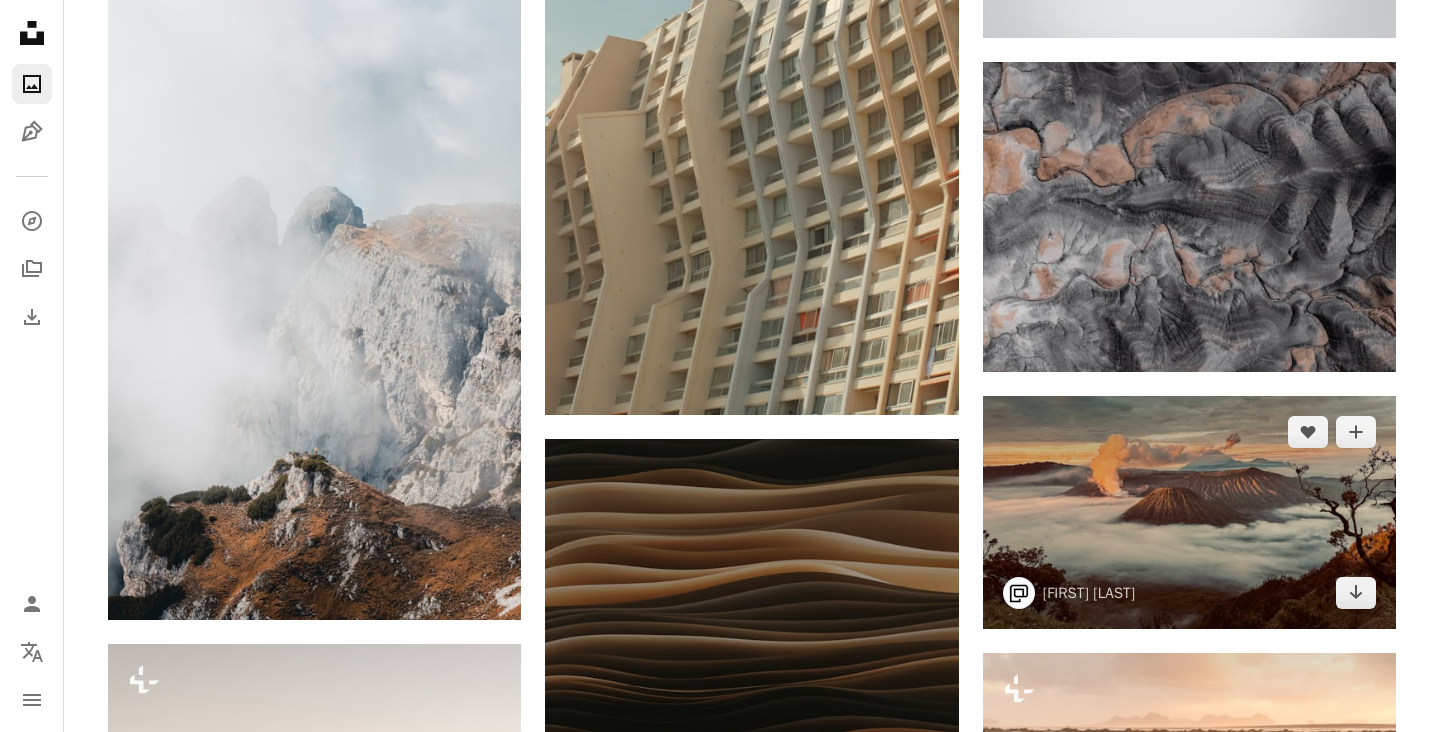 click at bounding box center [1189, 512] 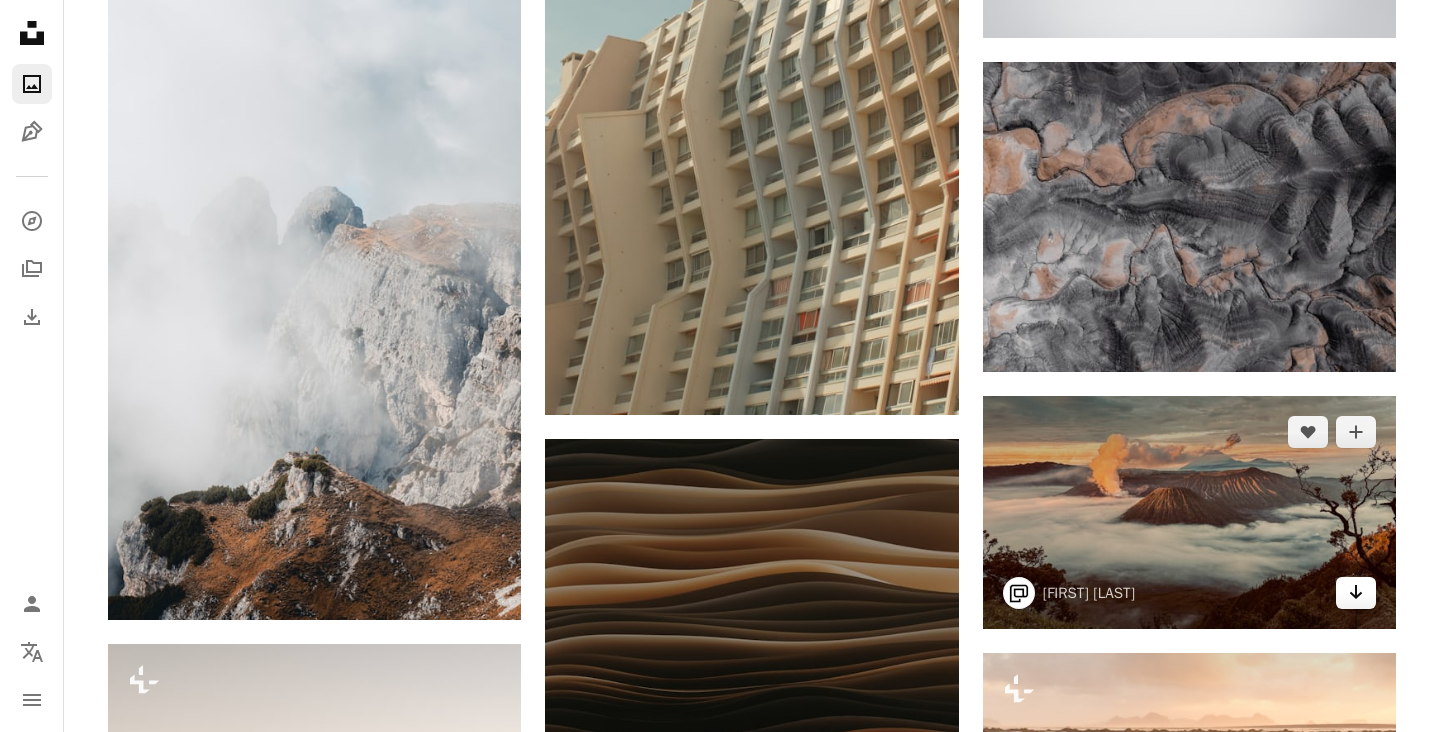 click on "Arrow pointing down" at bounding box center [1356, 593] 